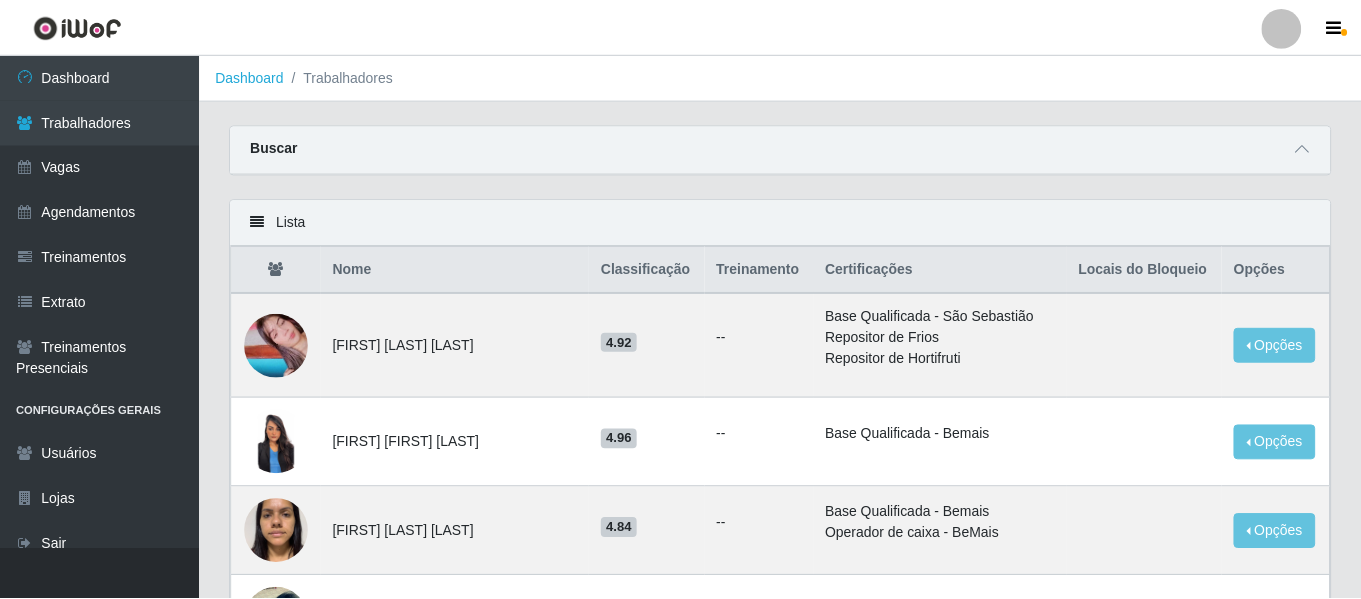 scroll, scrollTop: 113, scrollLeft: 0, axis: vertical 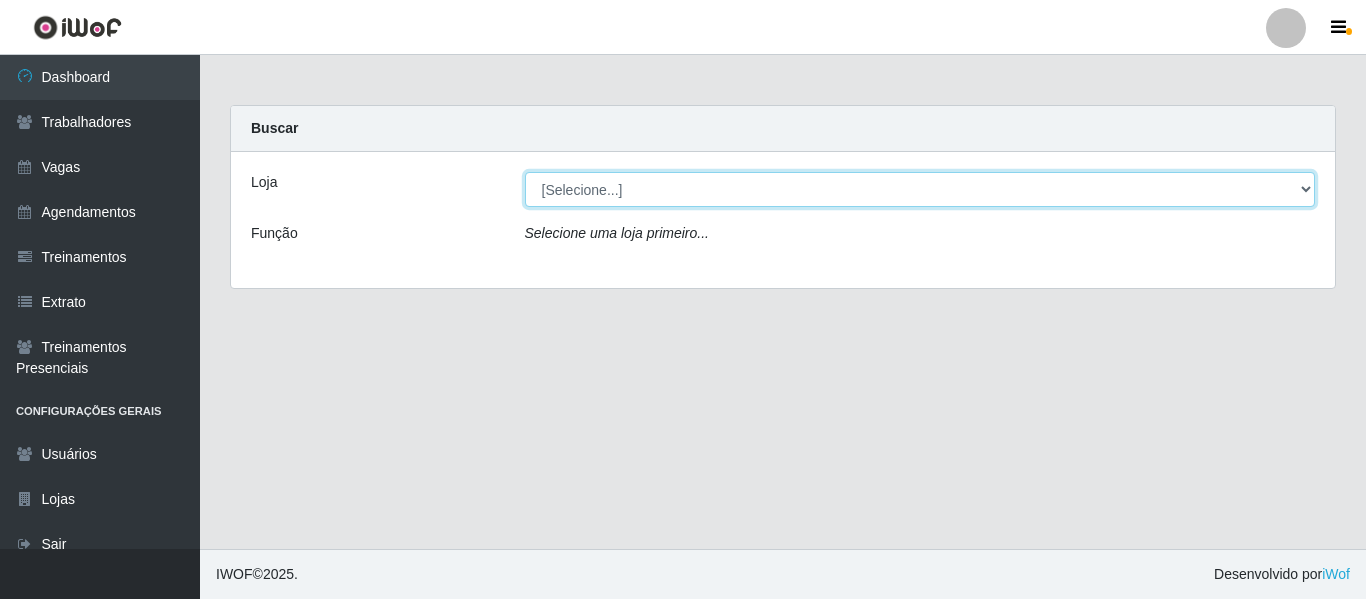 click on "[Selecione...] Bemais - Ruy Carneiro Bemais Supermercados - B1 Mangabeira Bemais Supermercados - B11 Manaíra Bemais Supermercados - B4 Mangabeira Bemais Supermercados - B5 Anatólia Bemais Supermercados - B6 Colibris Bemais Supermercados - B7 Oitizeiro Bemais Supermercados - B8 Valentina Bemais Supermercados - B9 Bessa Bemais Supermercados - Cidade Universitária Bemais Supermercados - Cruz das Armas Bemais Supermercados - Três Ruas" at bounding box center [920, 189] 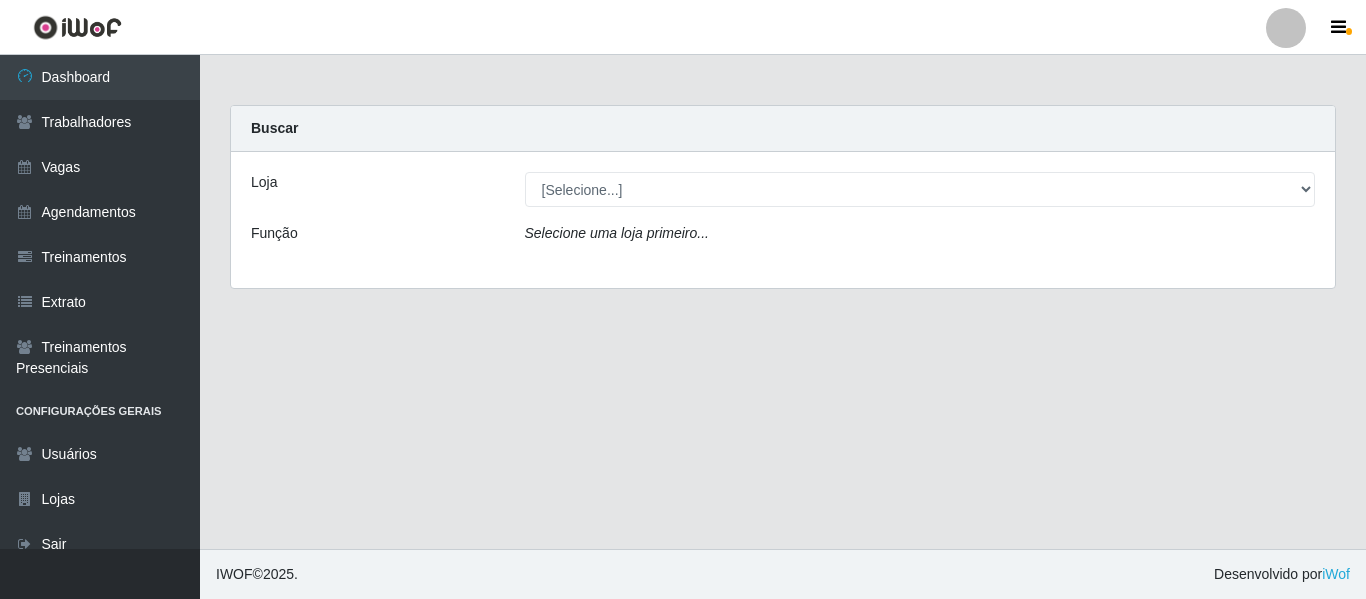 click at bounding box center (1286, 28) 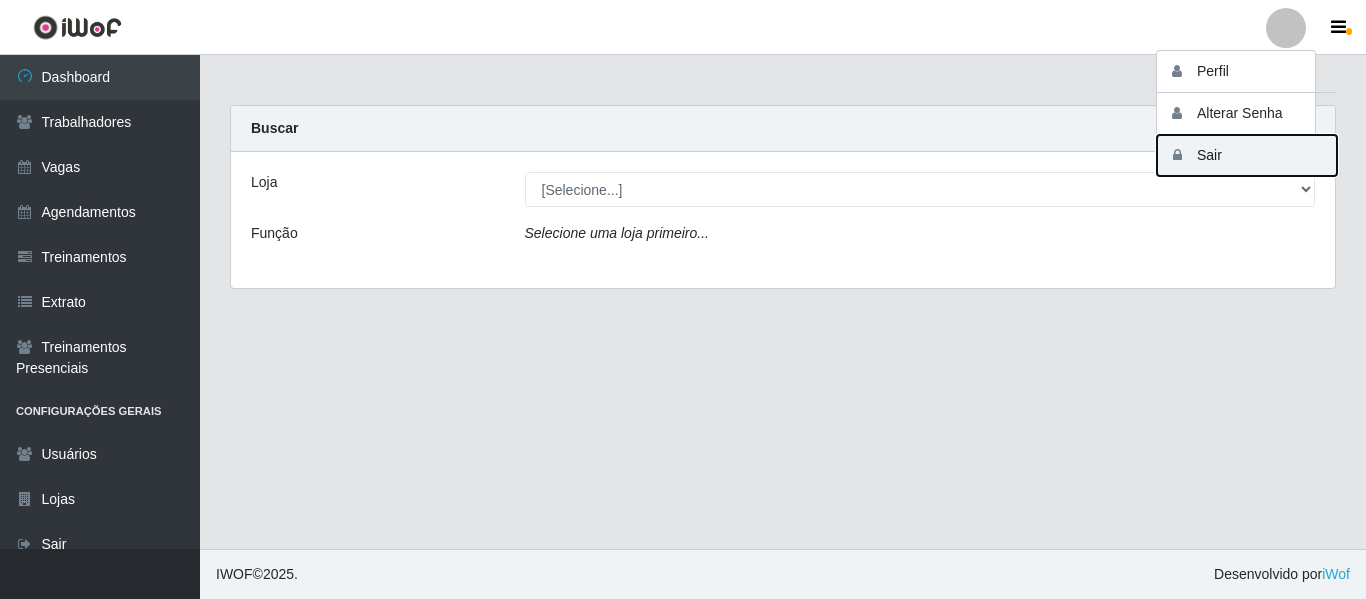click on "Sair" at bounding box center [1247, 155] 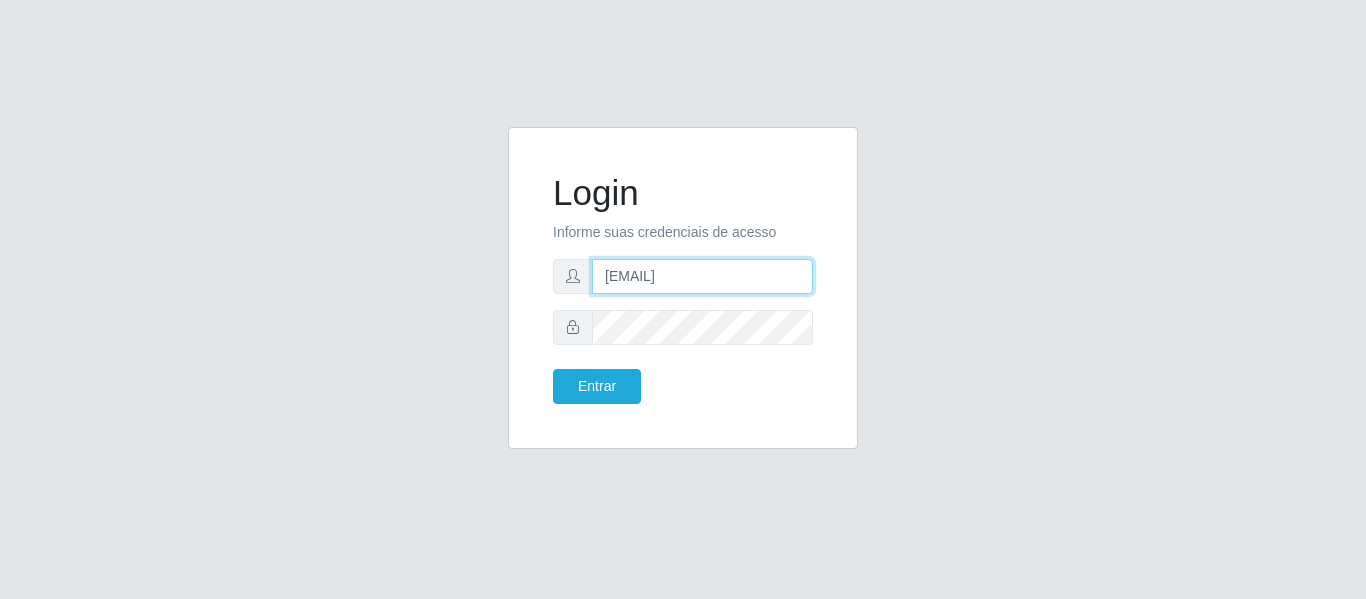 click on "camilabemais@gmail.com" at bounding box center (702, 276) 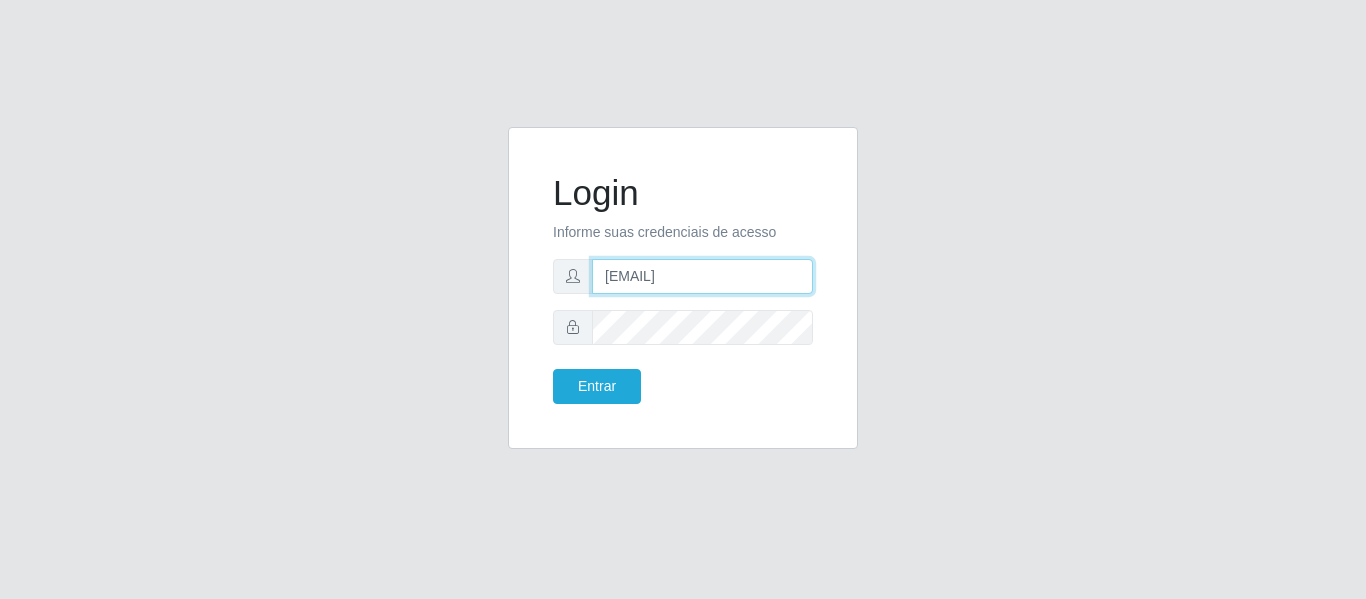 type on "camila@sapore.com.br" 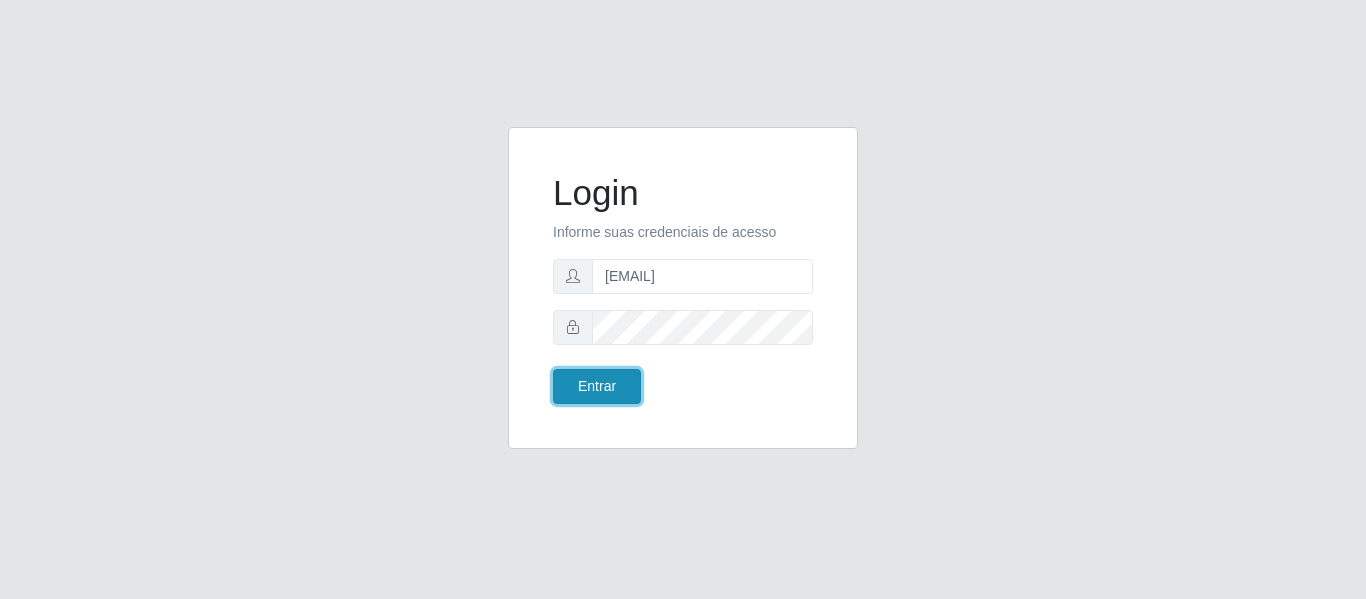 click on "Entrar" at bounding box center (597, 386) 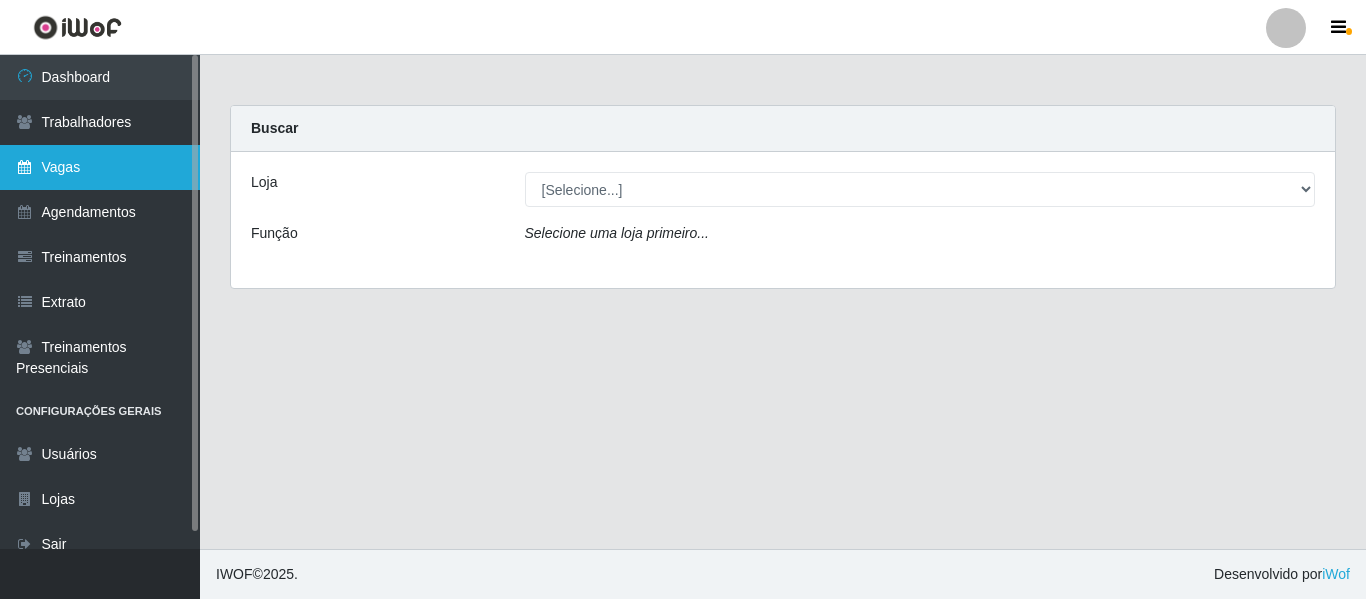 click on "Vagas" at bounding box center [100, 167] 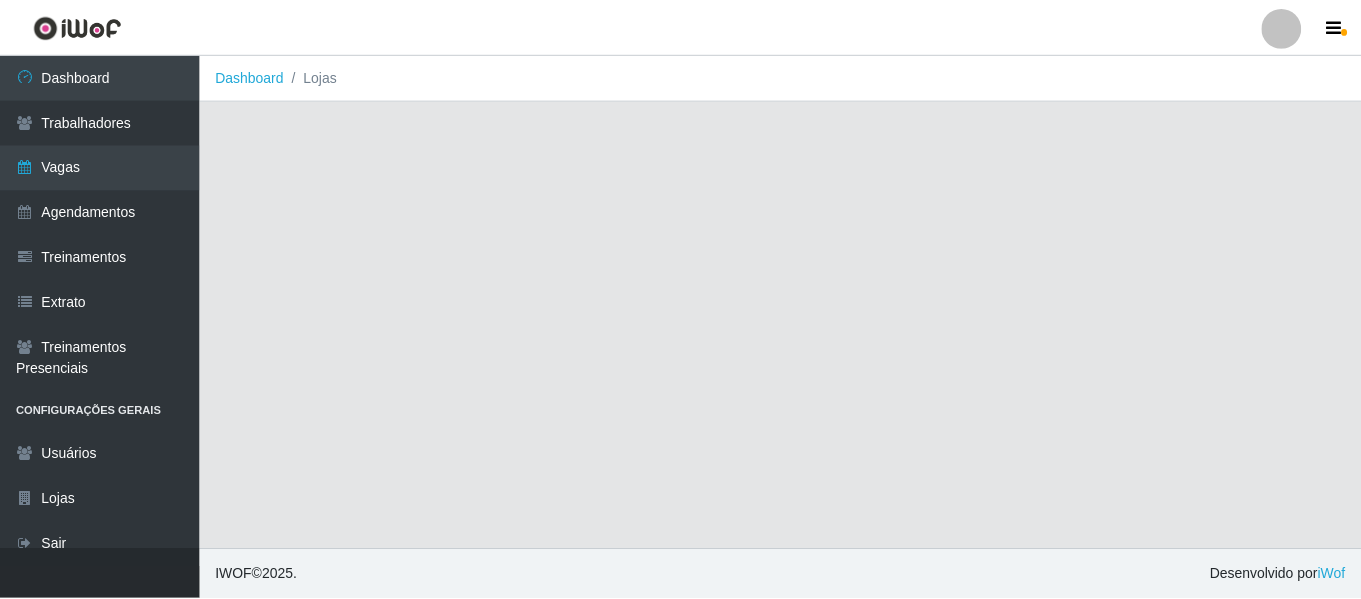 scroll, scrollTop: 0, scrollLeft: 0, axis: both 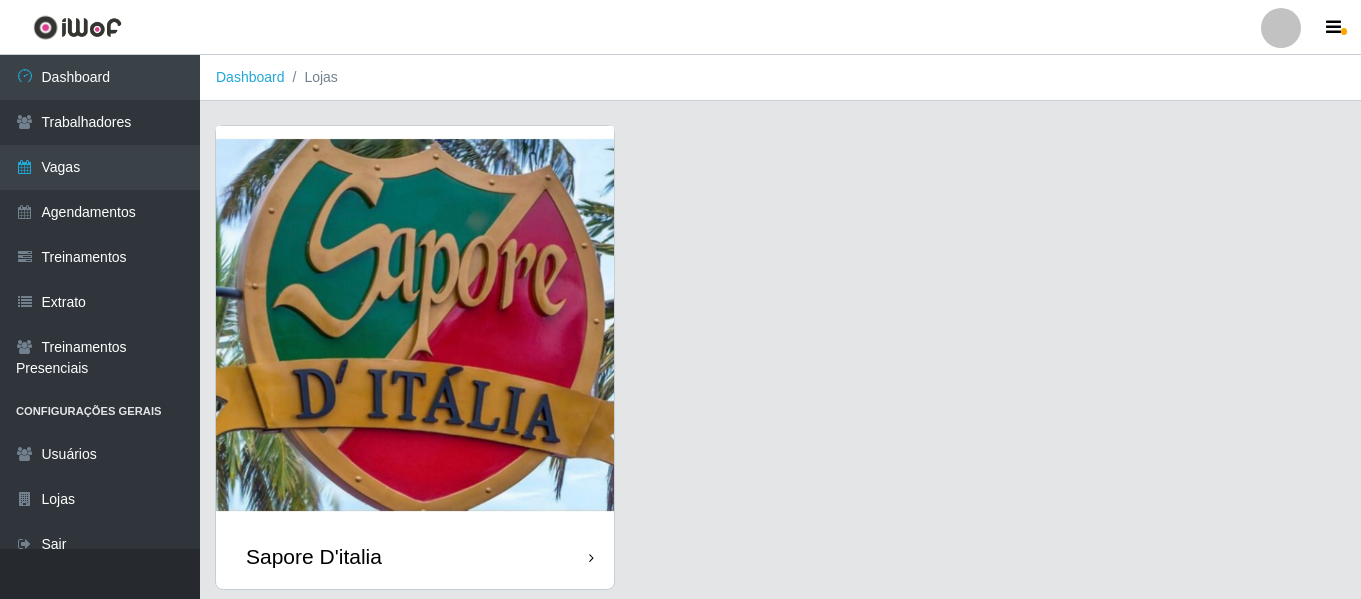 click at bounding box center [415, 325] 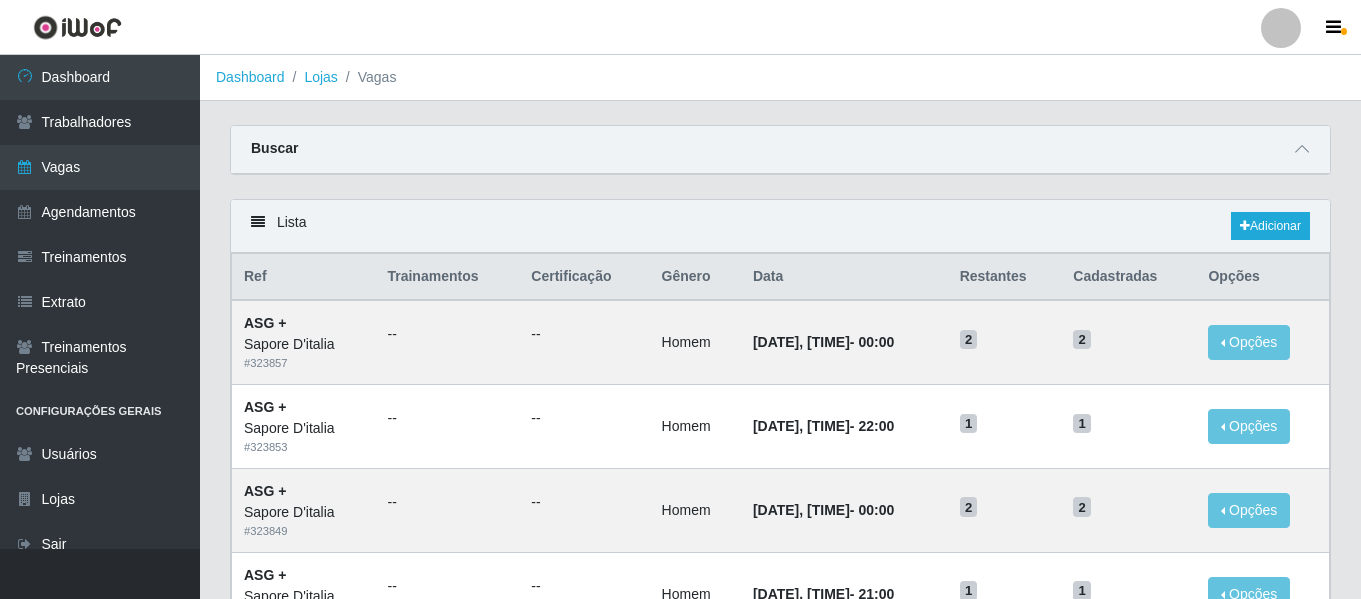 click on "Lista  Adicionar" at bounding box center [780, 226] 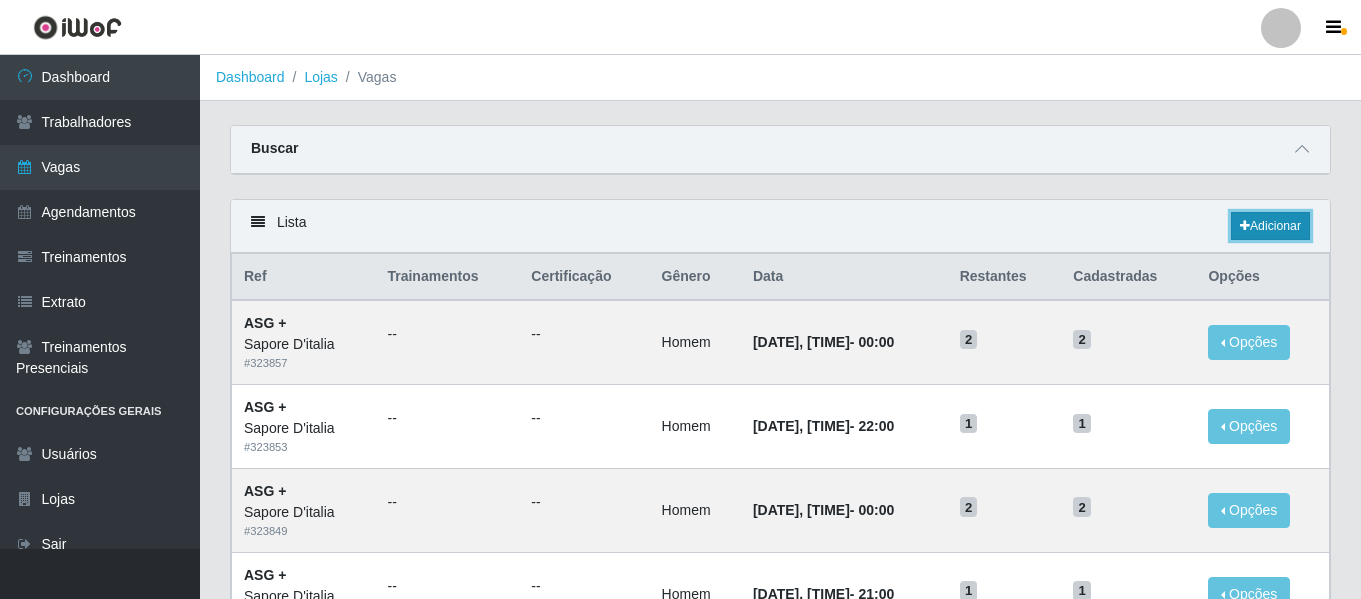 click on "Adicionar" at bounding box center [1270, 226] 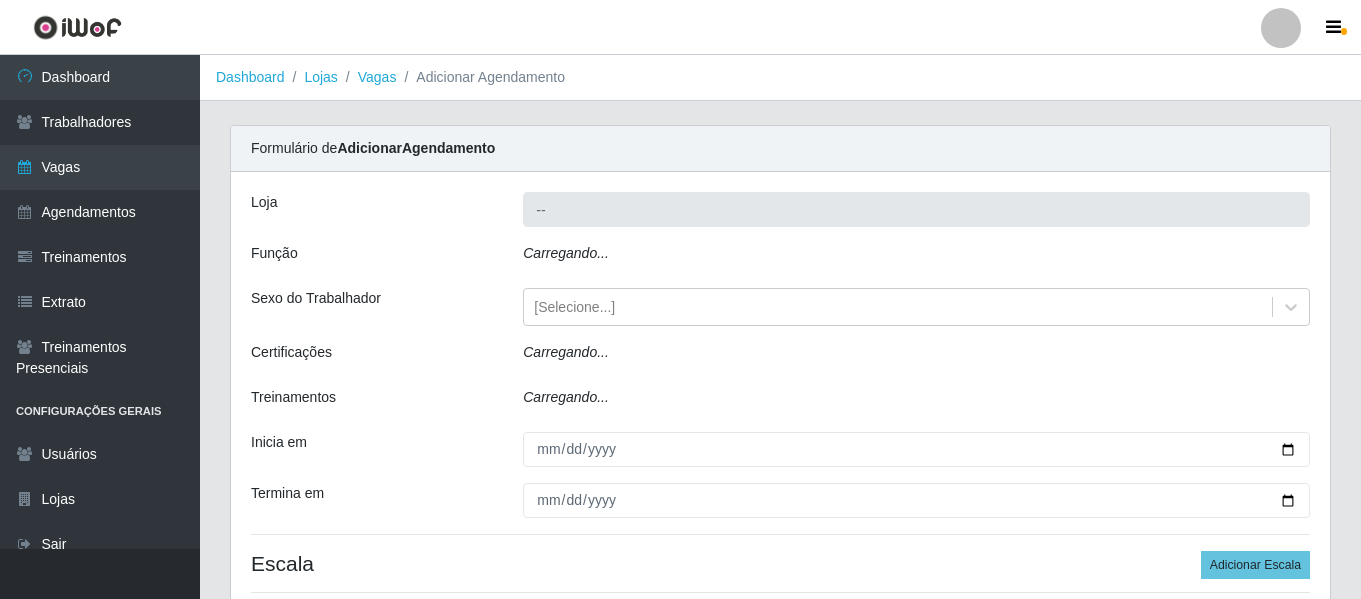 type on "Sapore D'italia" 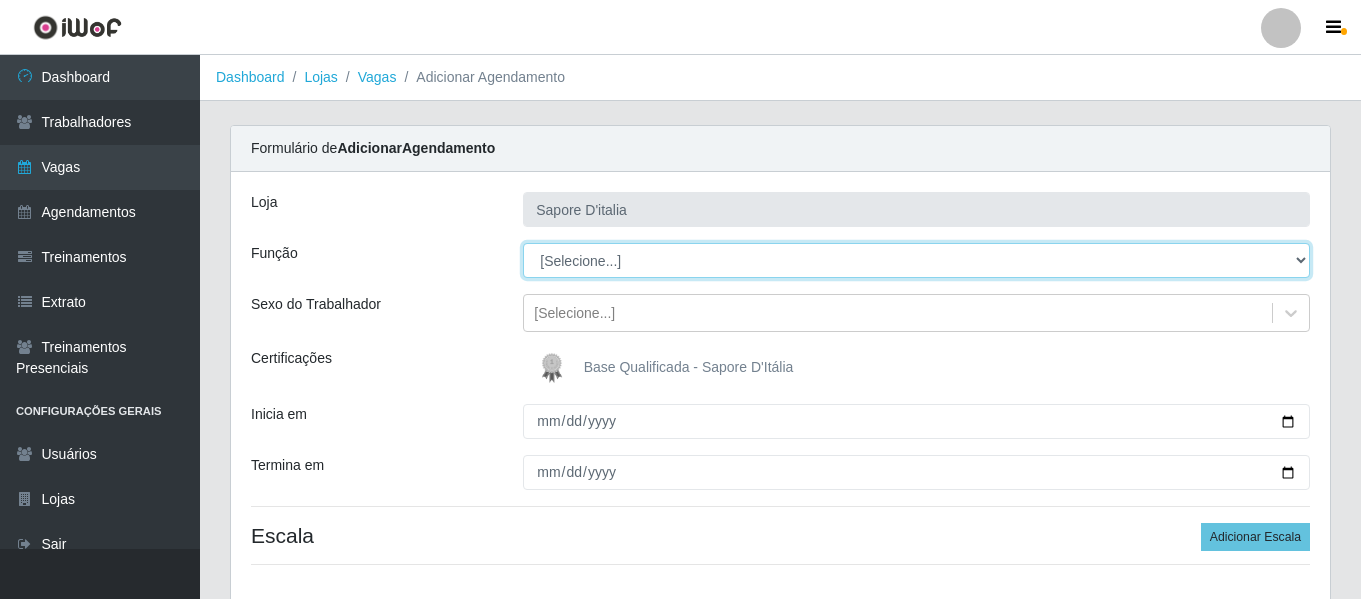 click on "[Selecione...] ASG ASG + ASG ++ Auxiliar de Cozinha Auxiliar de Cozinha + Auxiliar de Cozinha ++ Copeiro Copeiro + Copeiro ++ Cumim Cumim + Cumim ++" at bounding box center (916, 260) 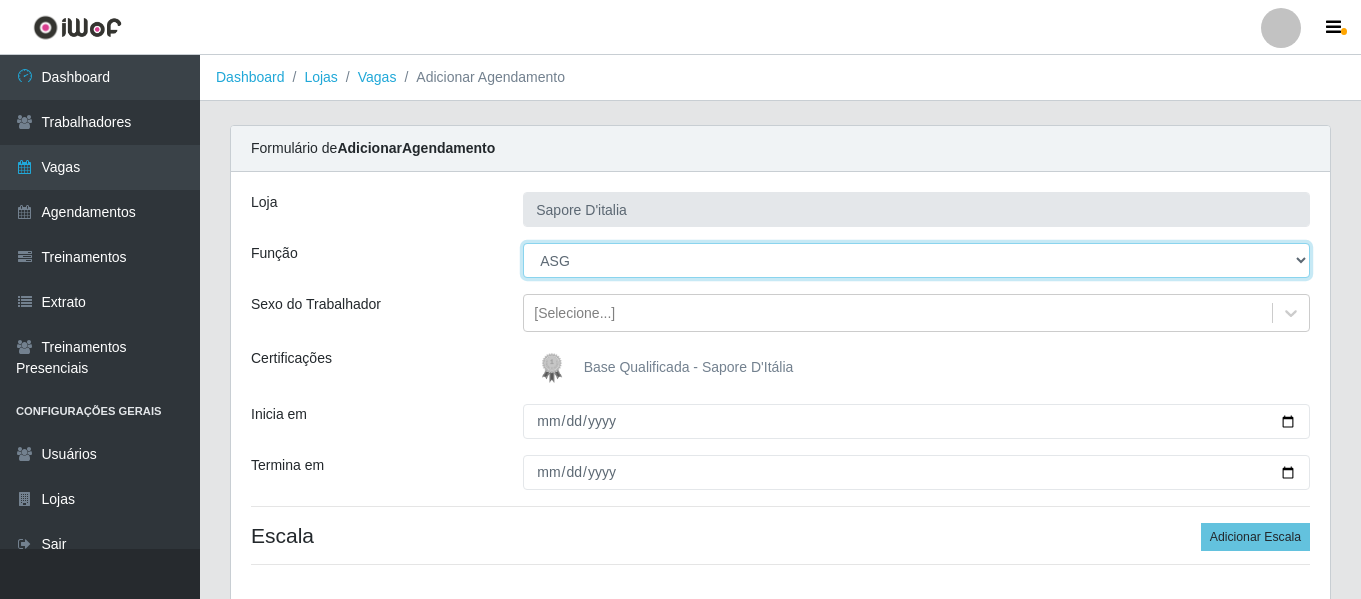 click on "[Selecione...] ASG ASG + ASG ++ Auxiliar de Cozinha Auxiliar de Cozinha + Auxiliar de Cozinha ++ Copeiro Copeiro + Copeiro ++ Cumim Cumim + Cumim ++" at bounding box center (916, 260) 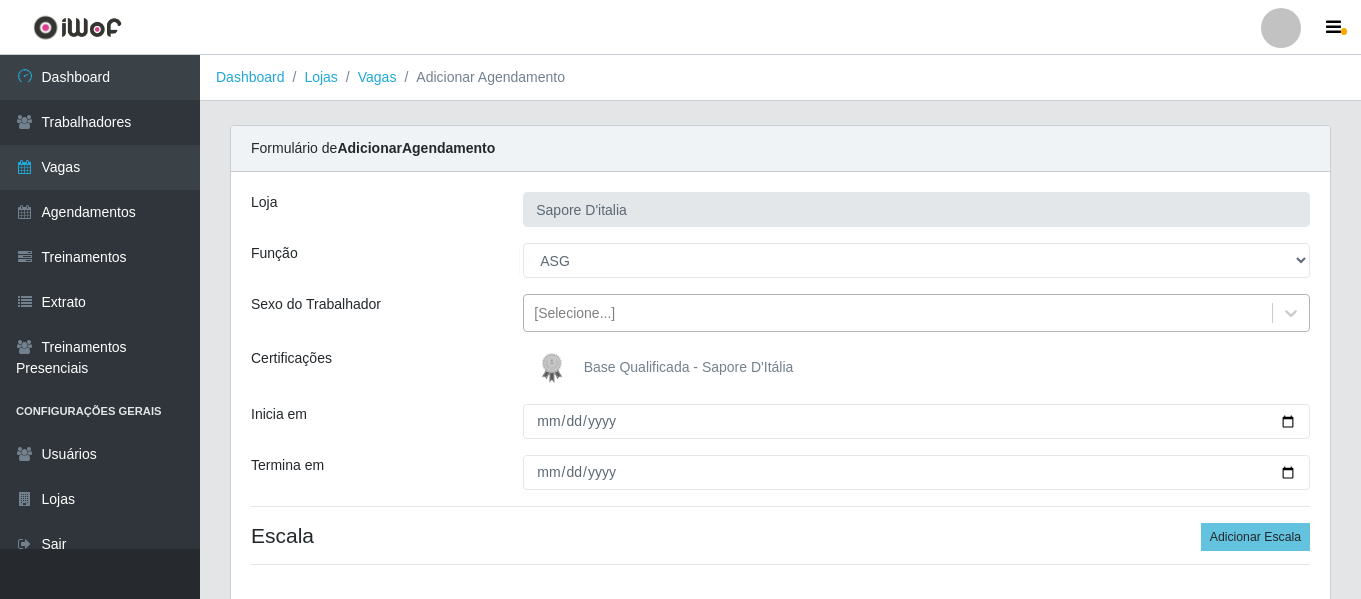 click on "[Selecione...]" at bounding box center (898, 313) 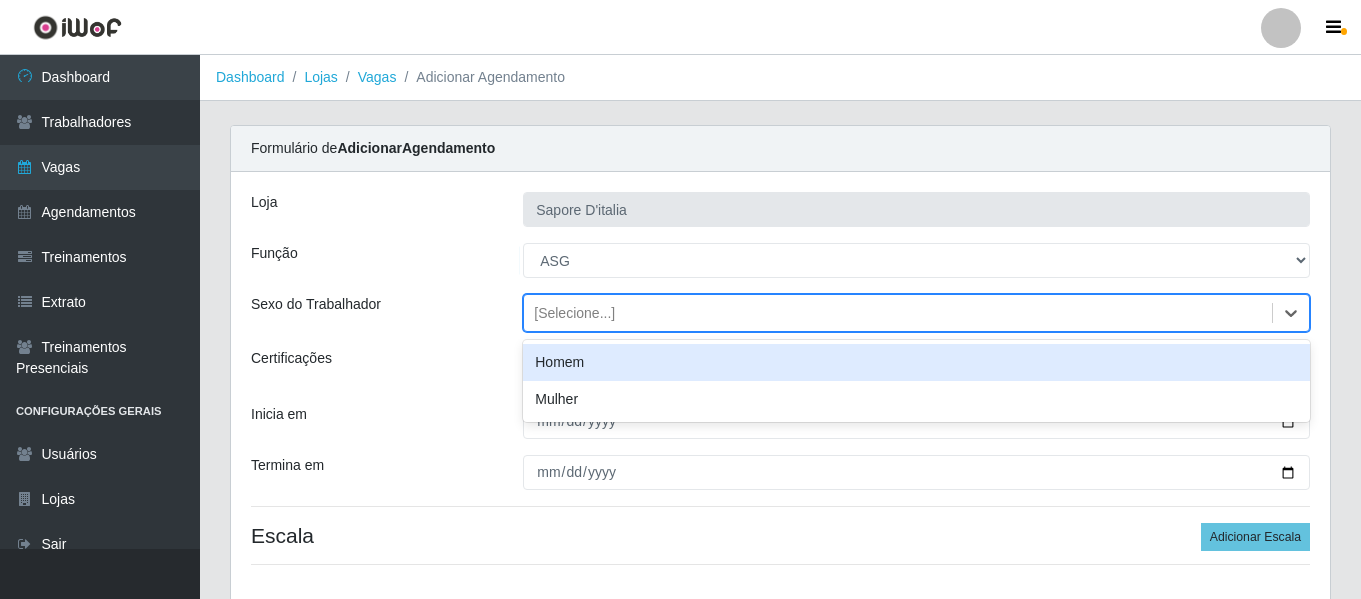 click on "Homem" at bounding box center (916, 362) 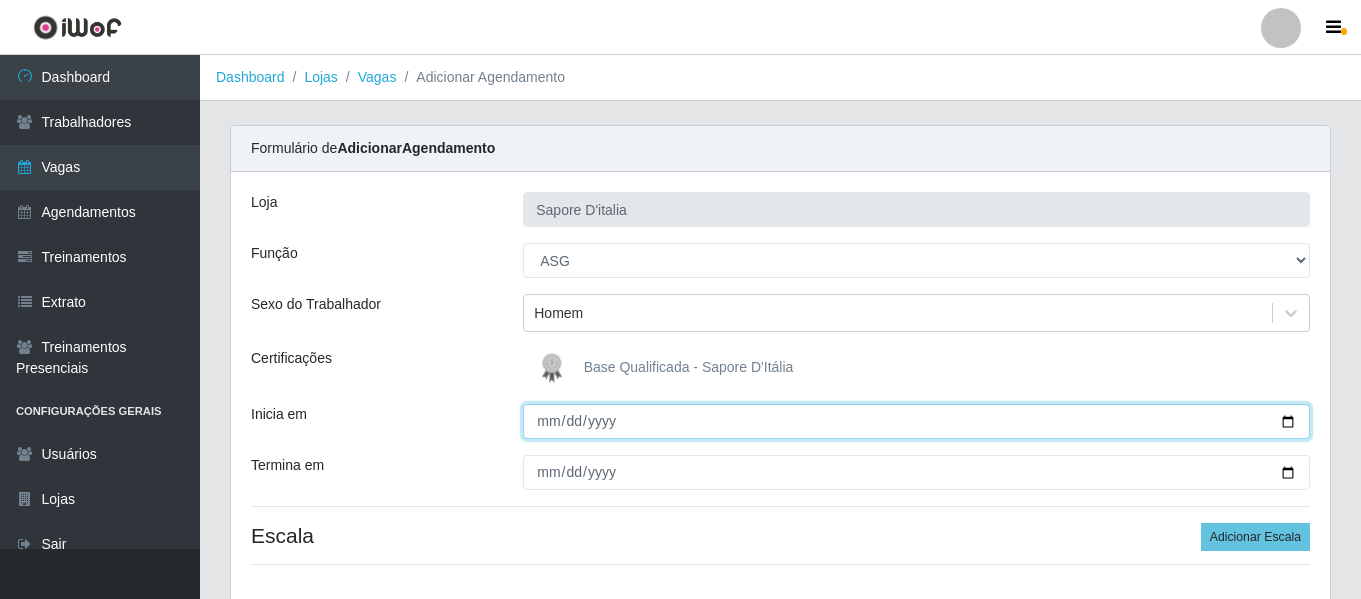 click on "Inicia em" at bounding box center [916, 421] 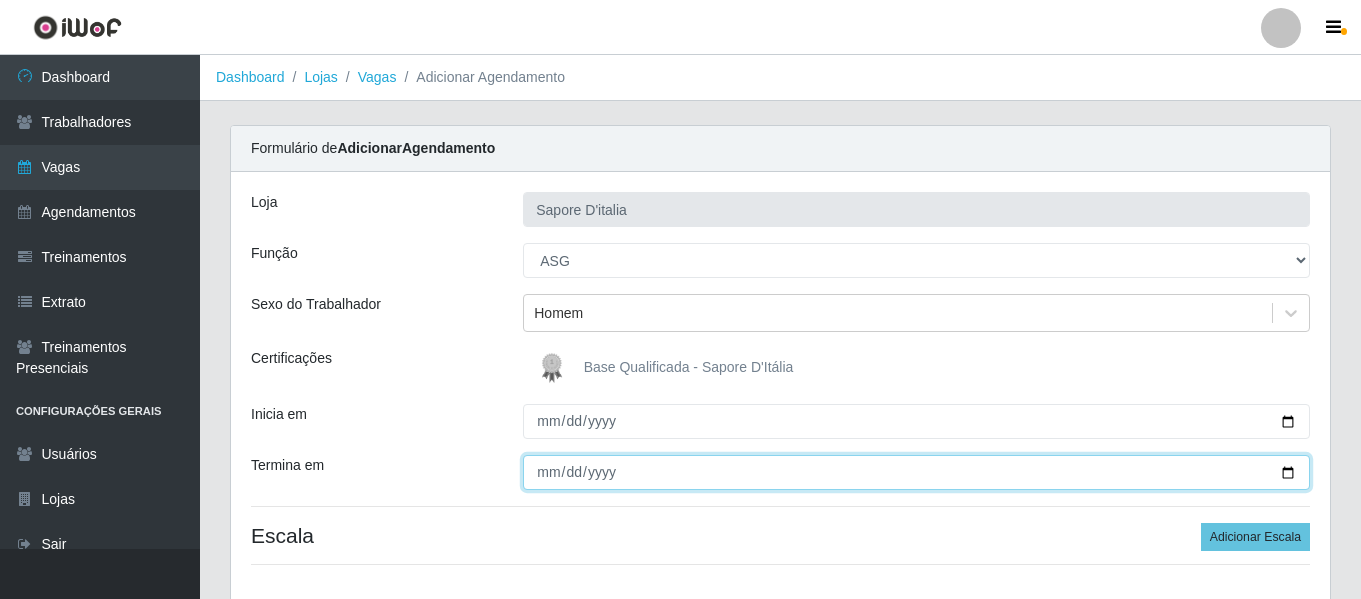 click on "Termina em" at bounding box center (916, 472) 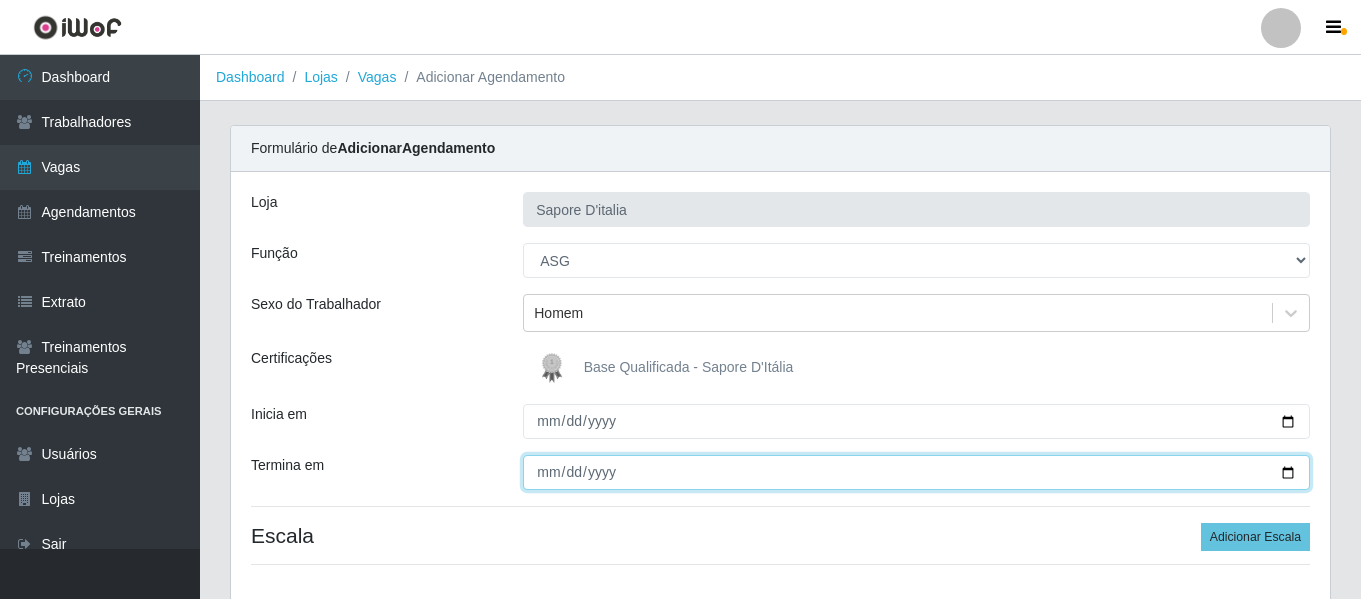 type on "[DATE]" 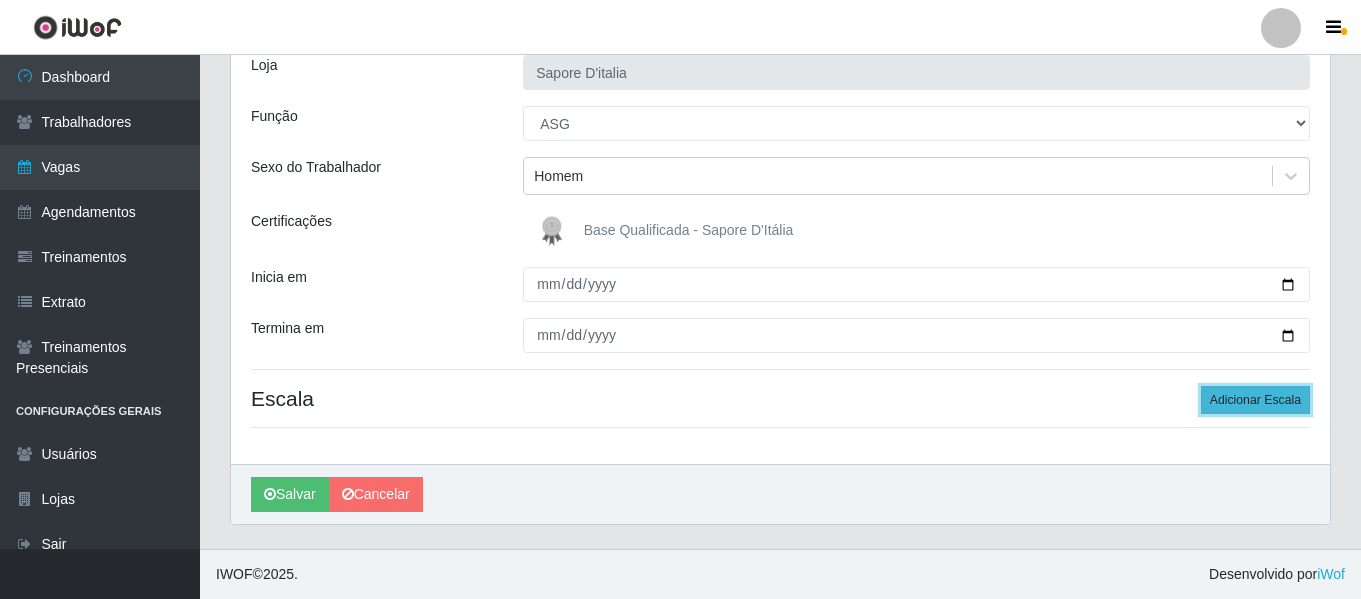 click on "Adicionar Escala" at bounding box center (1255, 400) 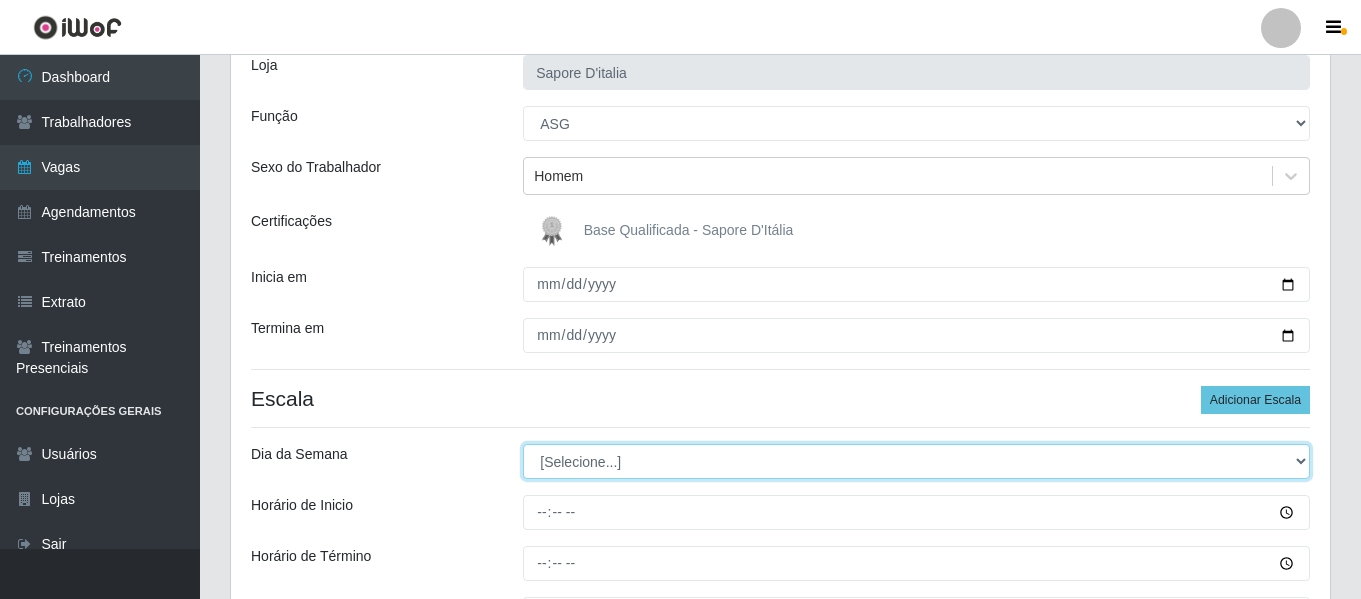 click on "[Selecione...] Segunda Terça Quarta Quinta Sexta Sábado Domingo" at bounding box center (916, 461) 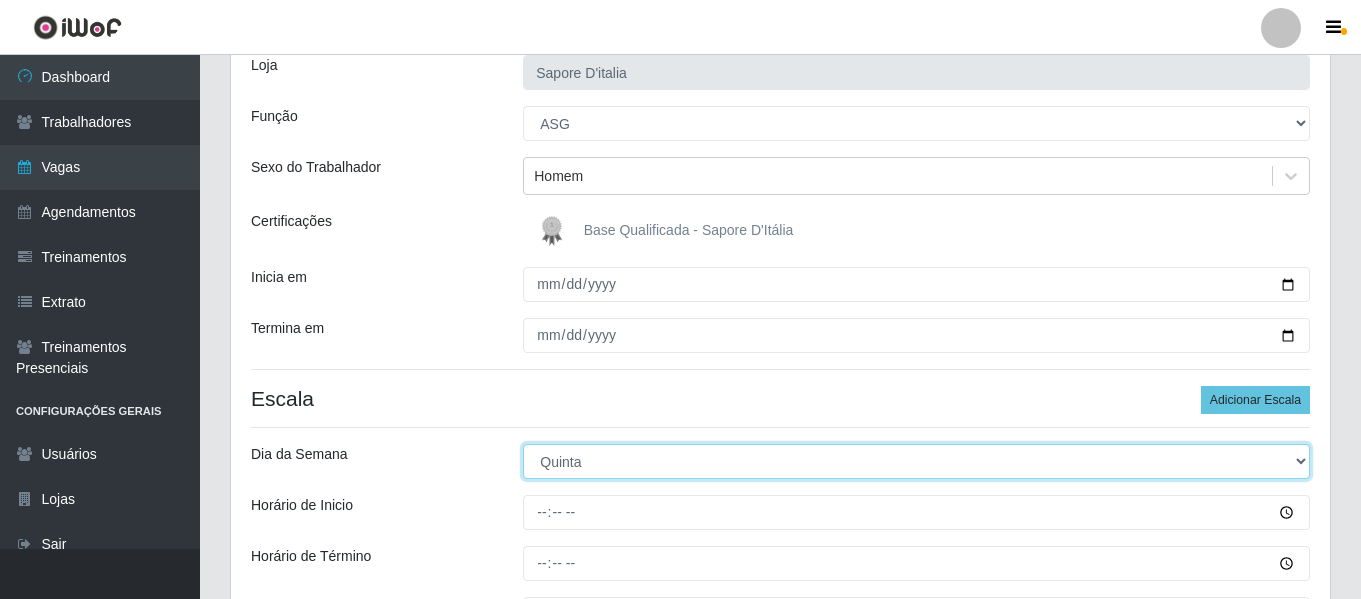 click on "[Selecione...] Segunda Terça Quarta Quinta Sexta Sábado Domingo" at bounding box center (916, 461) 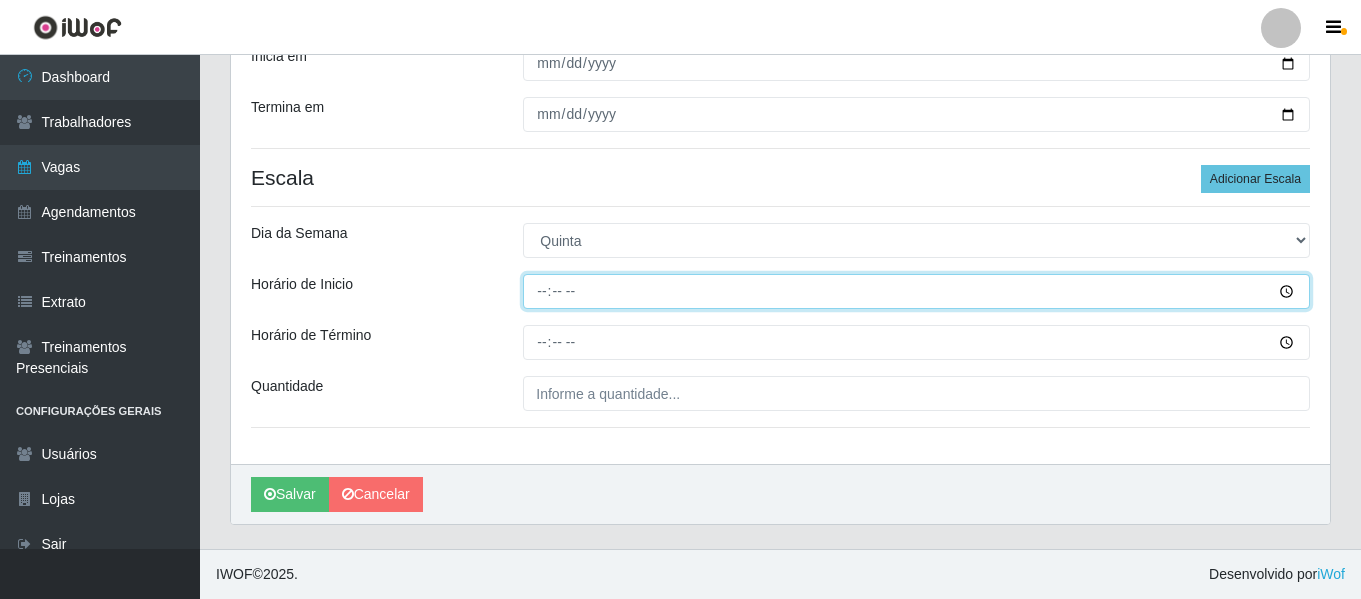 click on "Horário de Inicio" at bounding box center [916, 291] 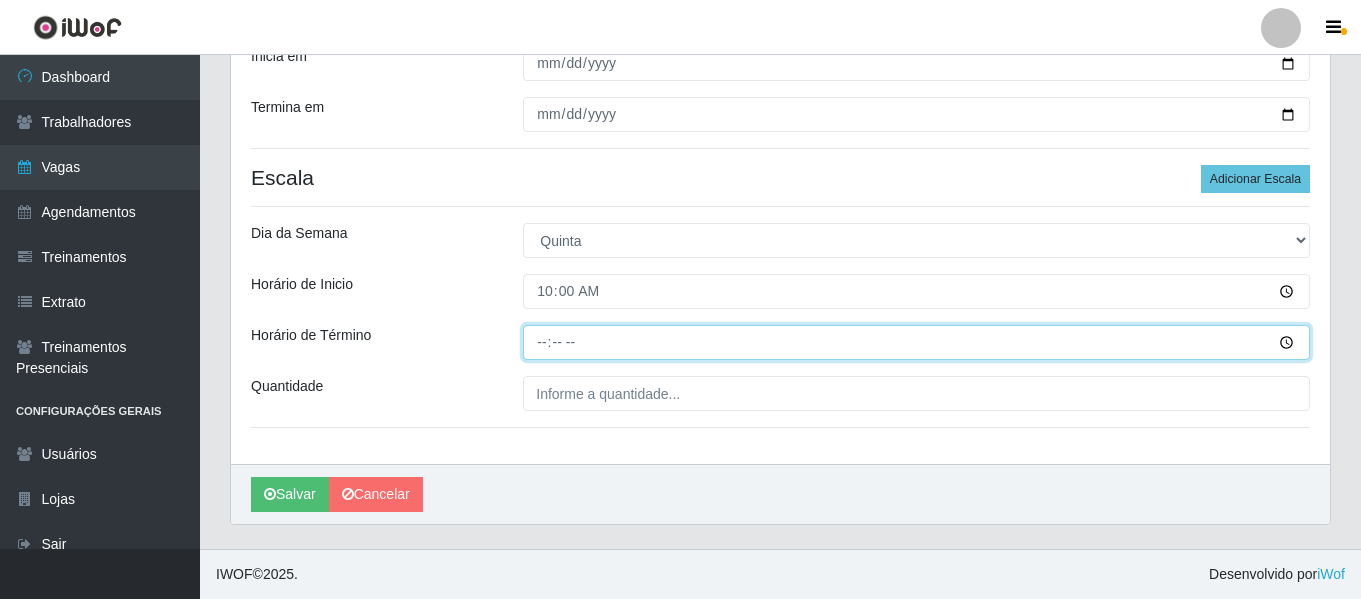 click on "Horário de Término" at bounding box center [916, 342] 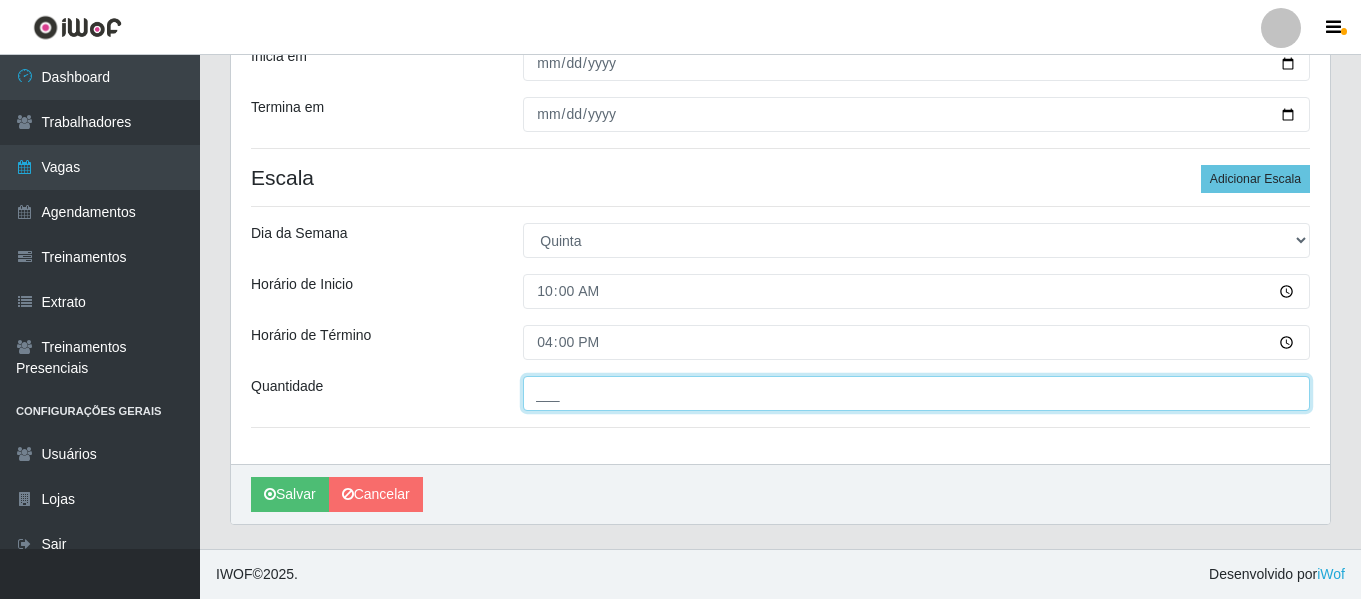 click on "___" at bounding box center (916, 393) 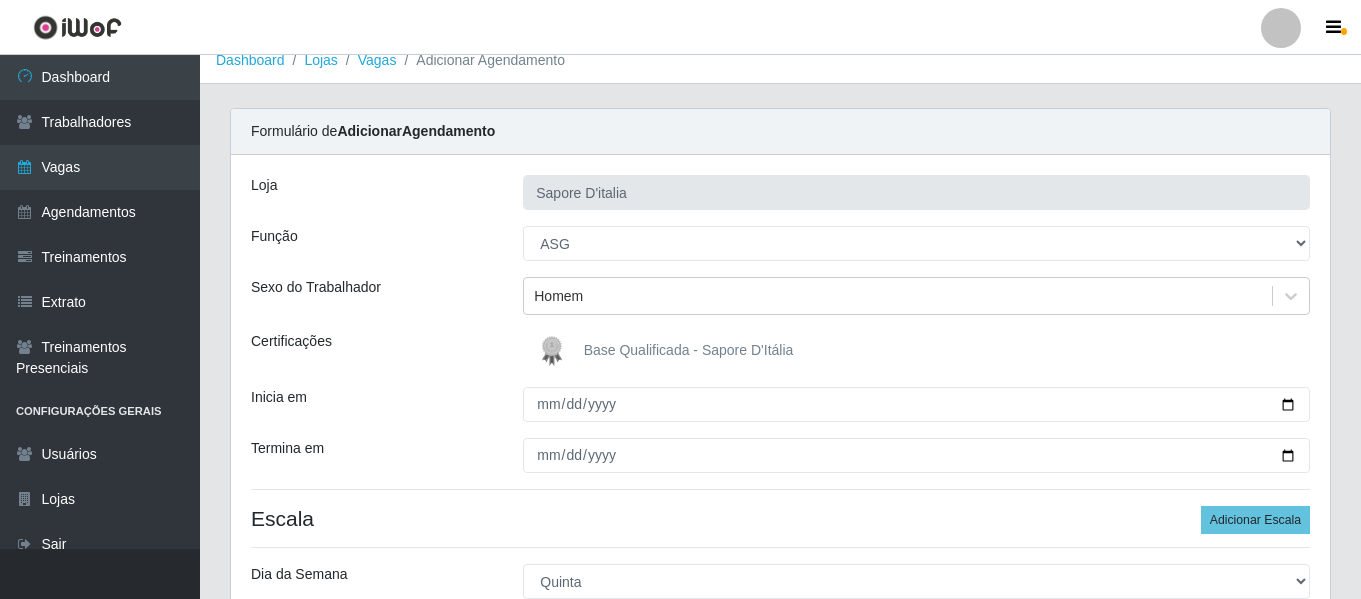 scroll, scrollTop: 358, scrollLeft: 0, axis: vertical 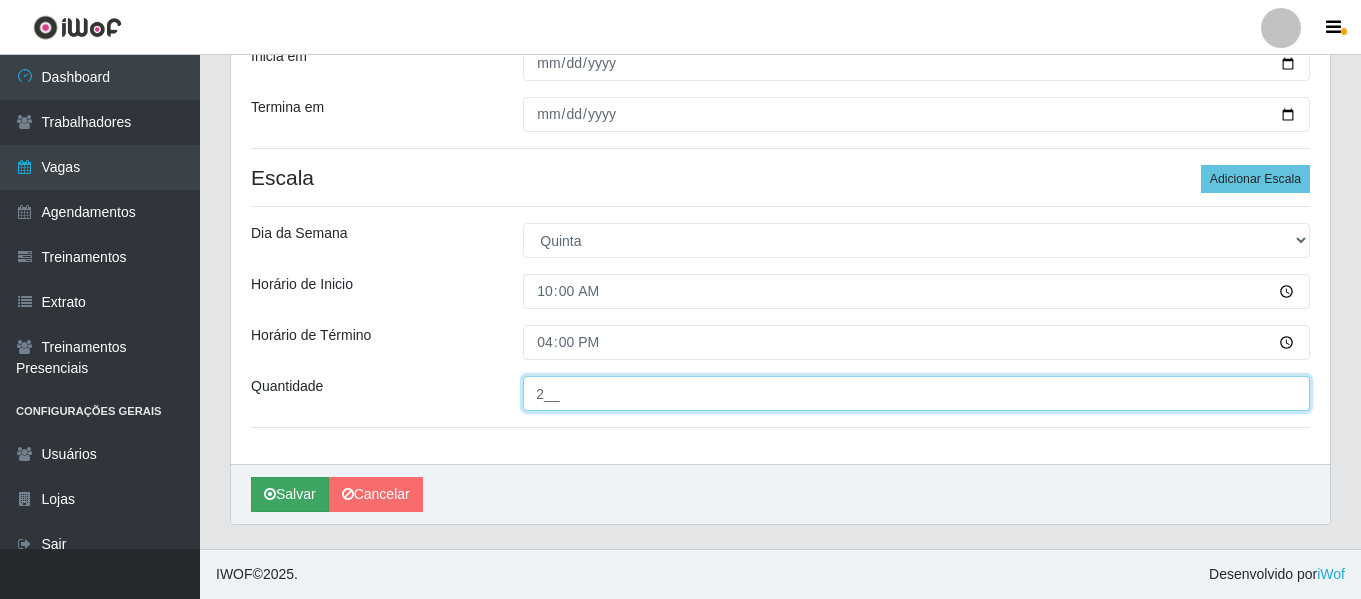 type on "2__" 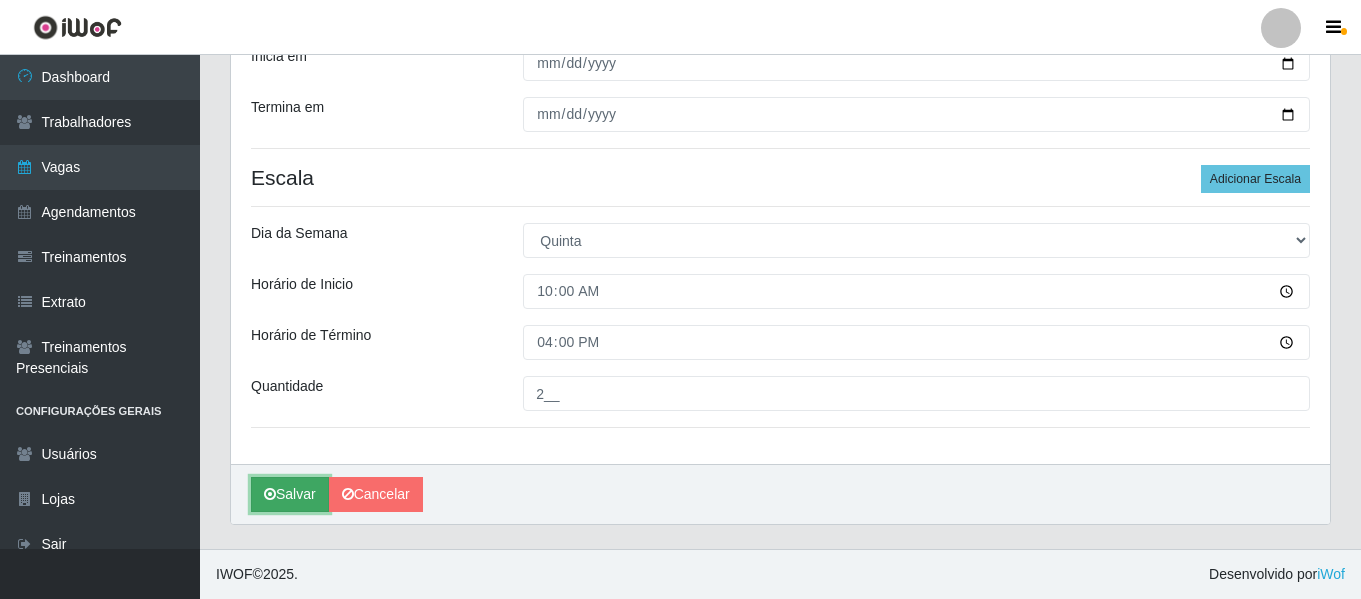 click on "Salvar" at bounding box center [290, 494] 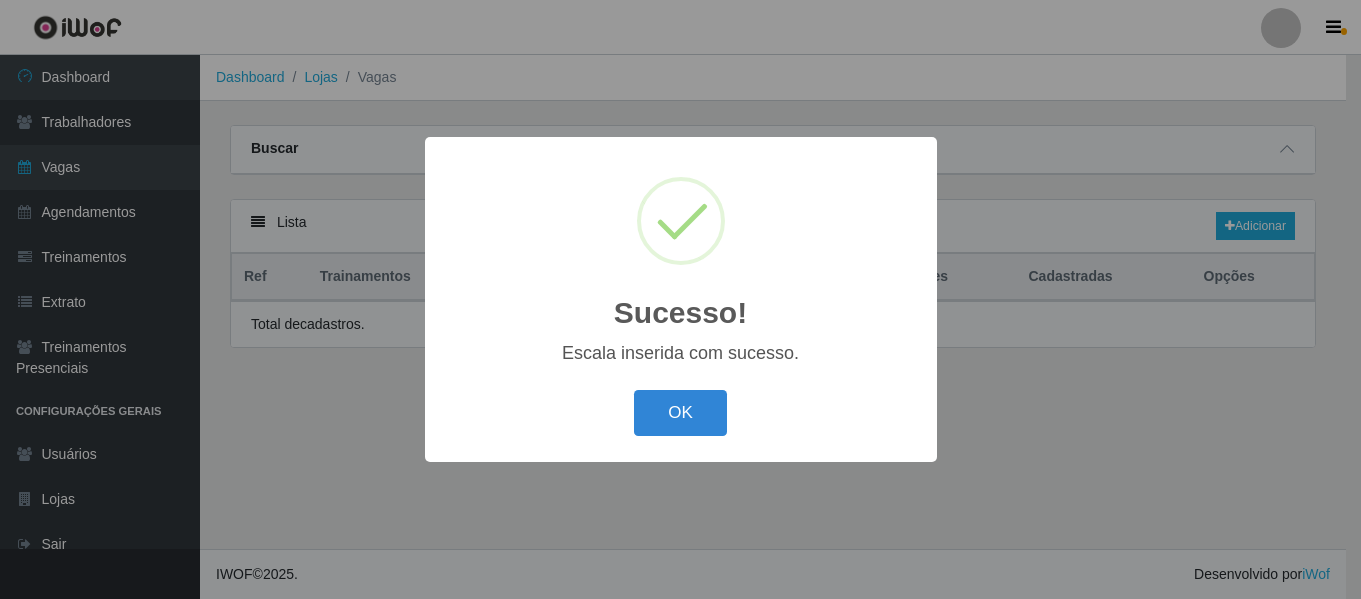 scroll, scrollTop: 0, scrollLeft: 0, axis: both 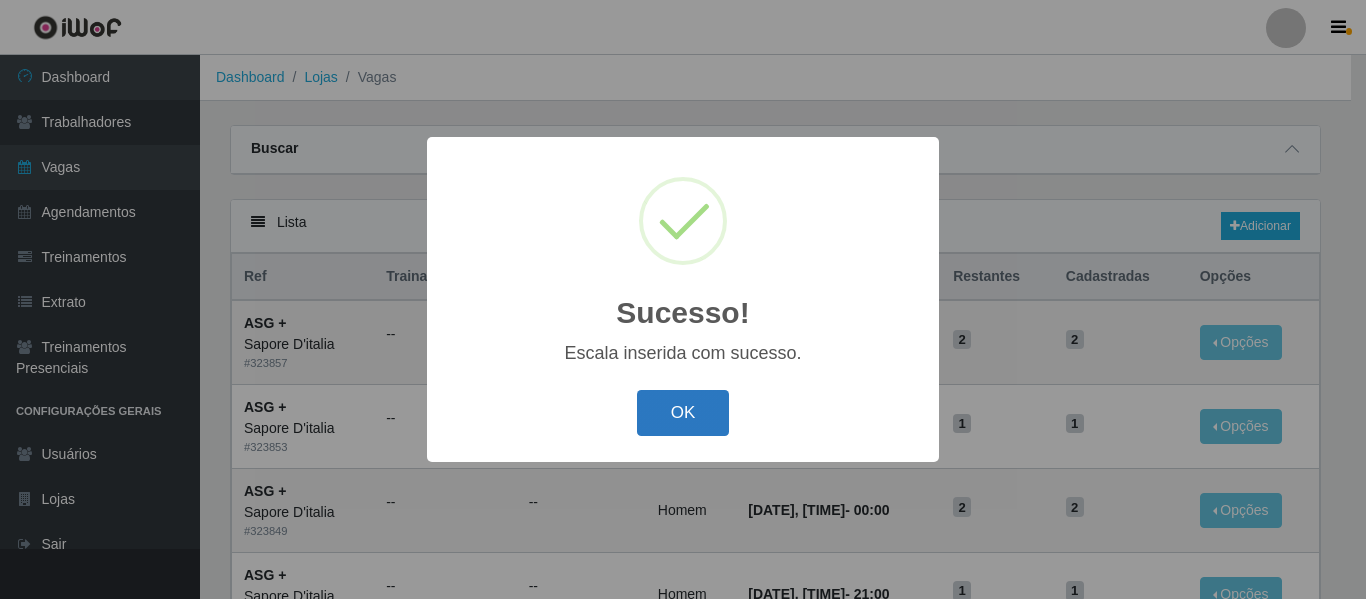 click on "OK" at bounding box center [683, 413] 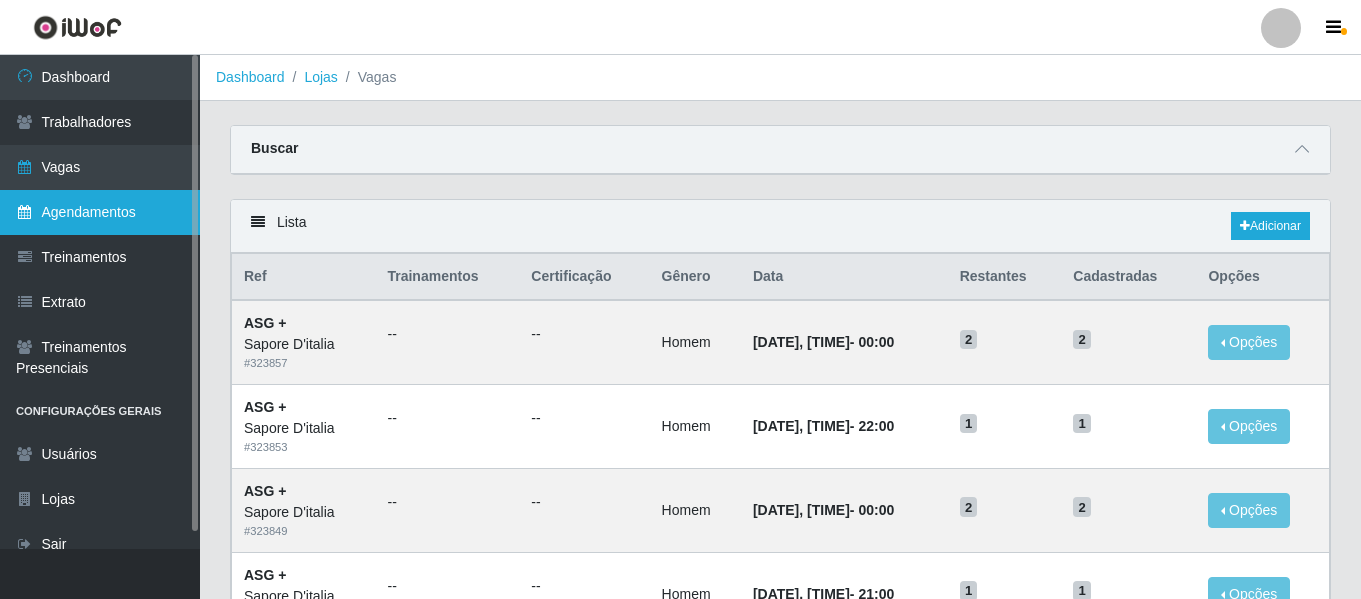 click on "Agendamentos" at bounding box center [100, 212] 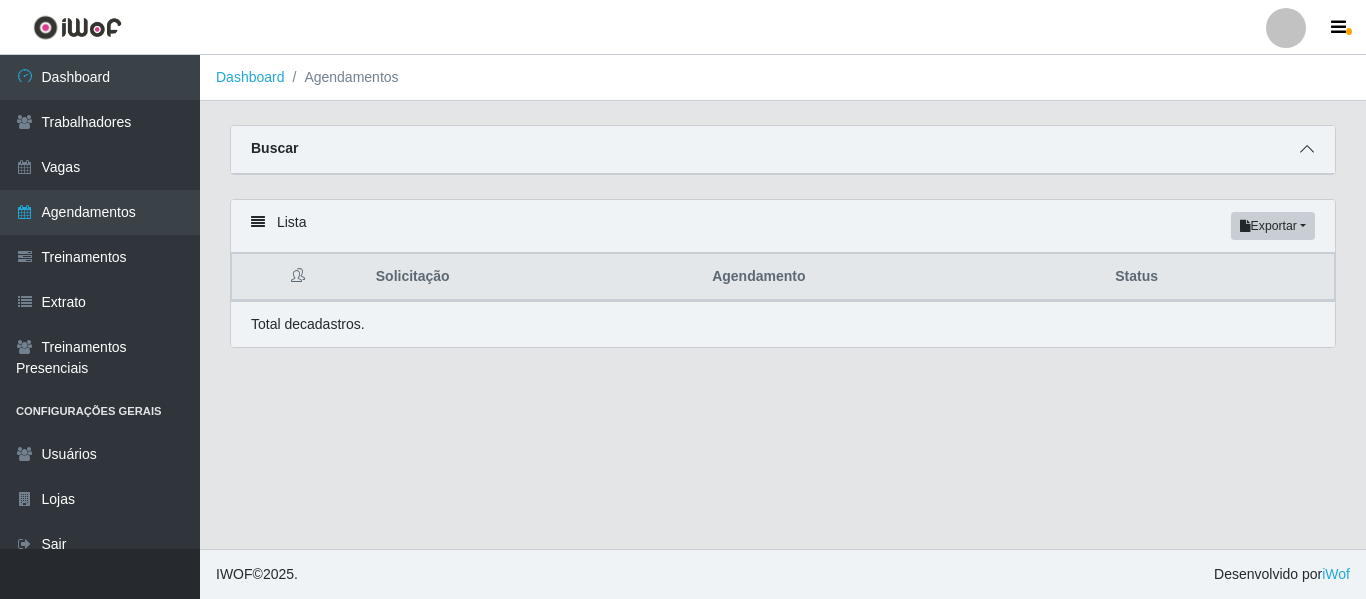 click at bounding box center [1307, 149] 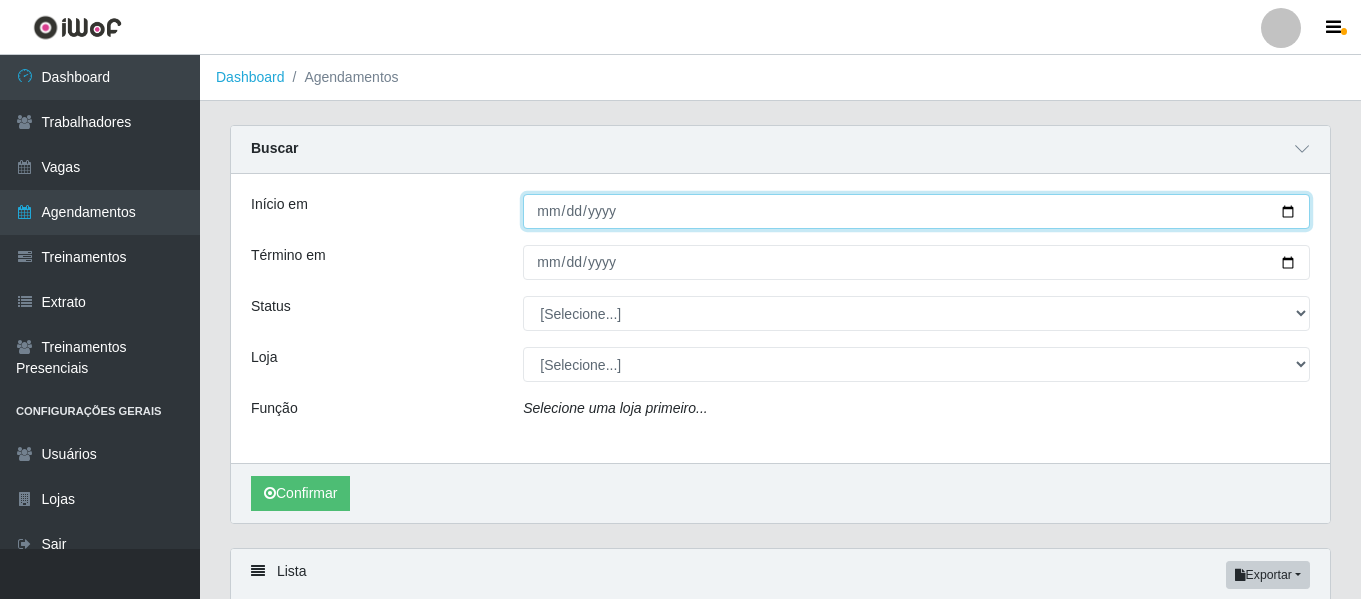 click on "Início em" at bounding box center [916, 211] 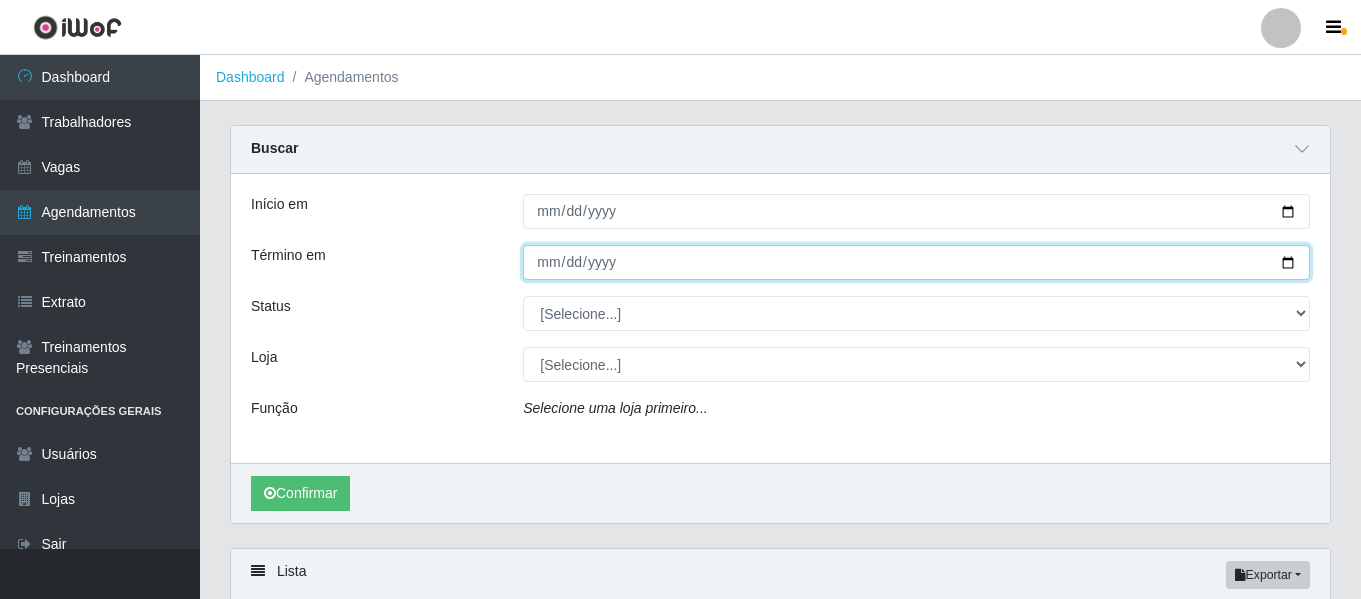 click on "Término em" at bounding box center [916, 262] 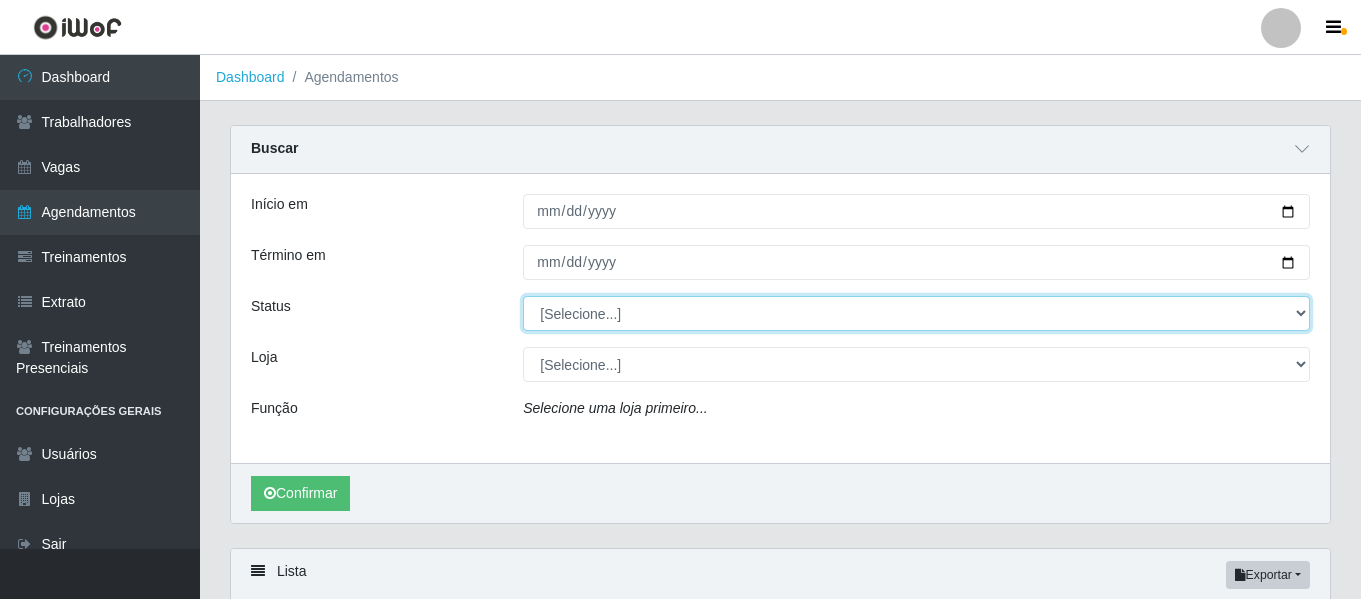 click on "[Selecione...] AGENDADO AGUARDANDO LIBERAR EM ANDAMENTO EM REVISÃO FINALIZADO CANCELADO FALTA" at bounding box center (916, 313) 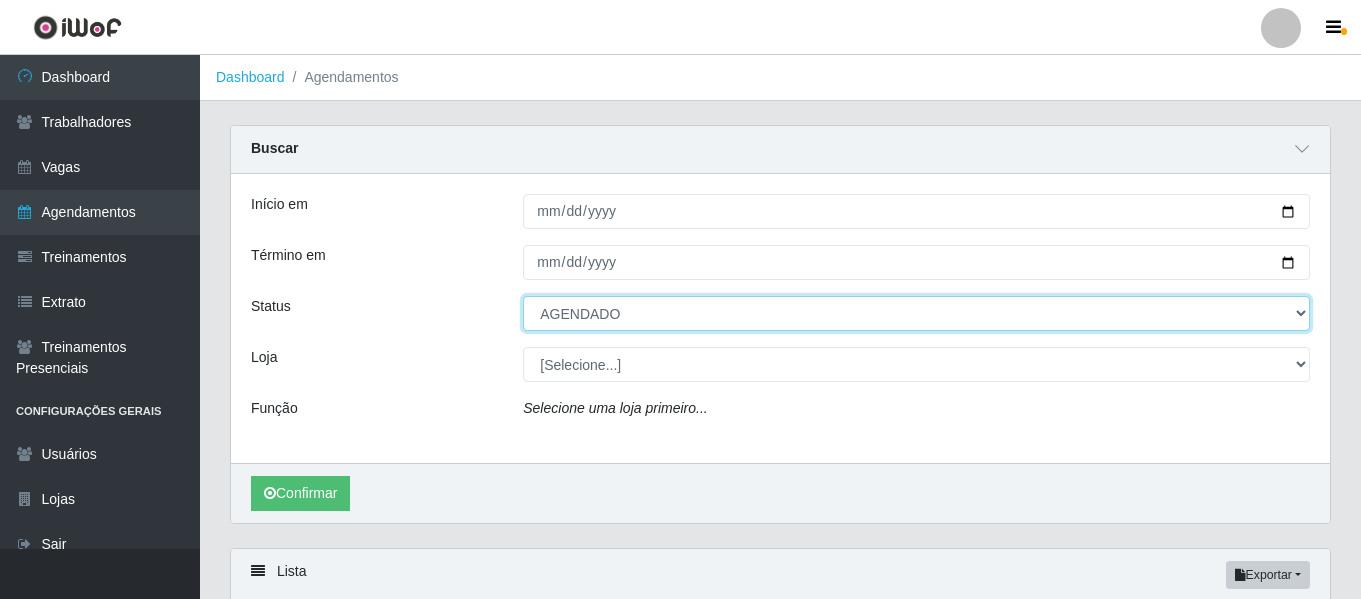 click on "[Selecione...] AGENDADO AGUARDANDO LIBERAR EM ANDAMENTO EM REVISÃO FINALIZADO CANCELADO FALTA" at bounding box center (916, 313) 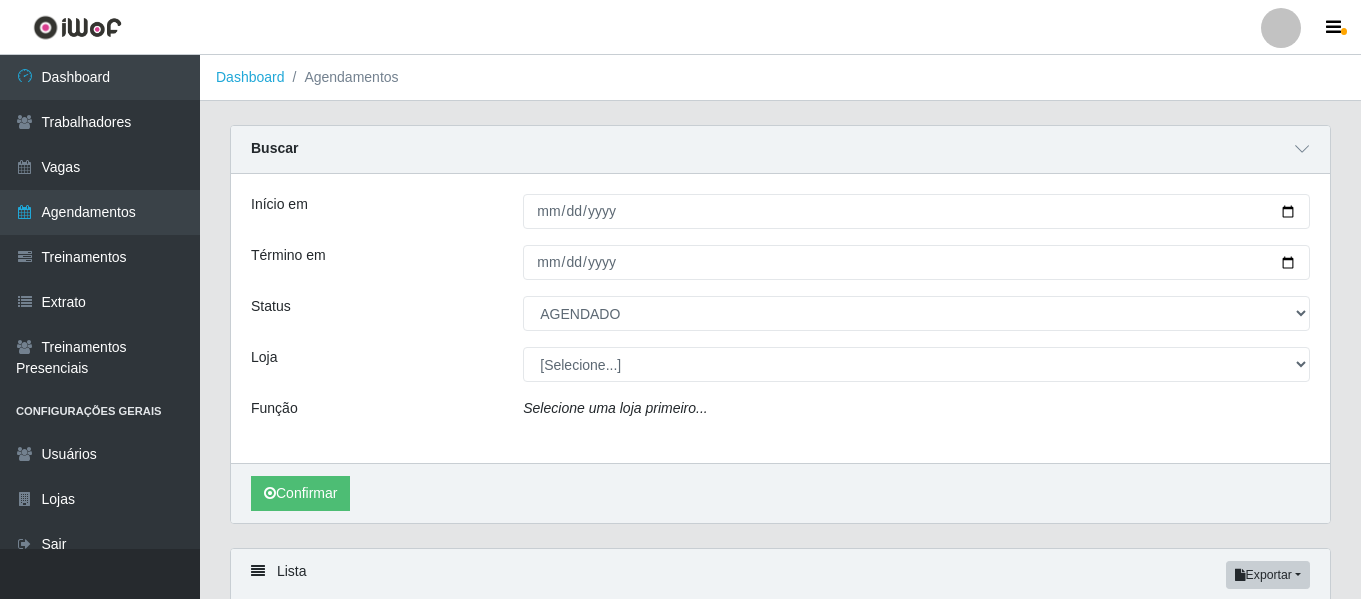 click on "Início em [DATE] Término em [DATE] Status [Selecione...] AGENDADO AGUARDANDO LIBERAR EM ANDAMENTO EM REVISÃO FINALIZADO CANCELADO FALTA Loja [Selecione...] Sapore D'italia Função Selecione uma loja primeiro..." at bounding box center [780, 318] 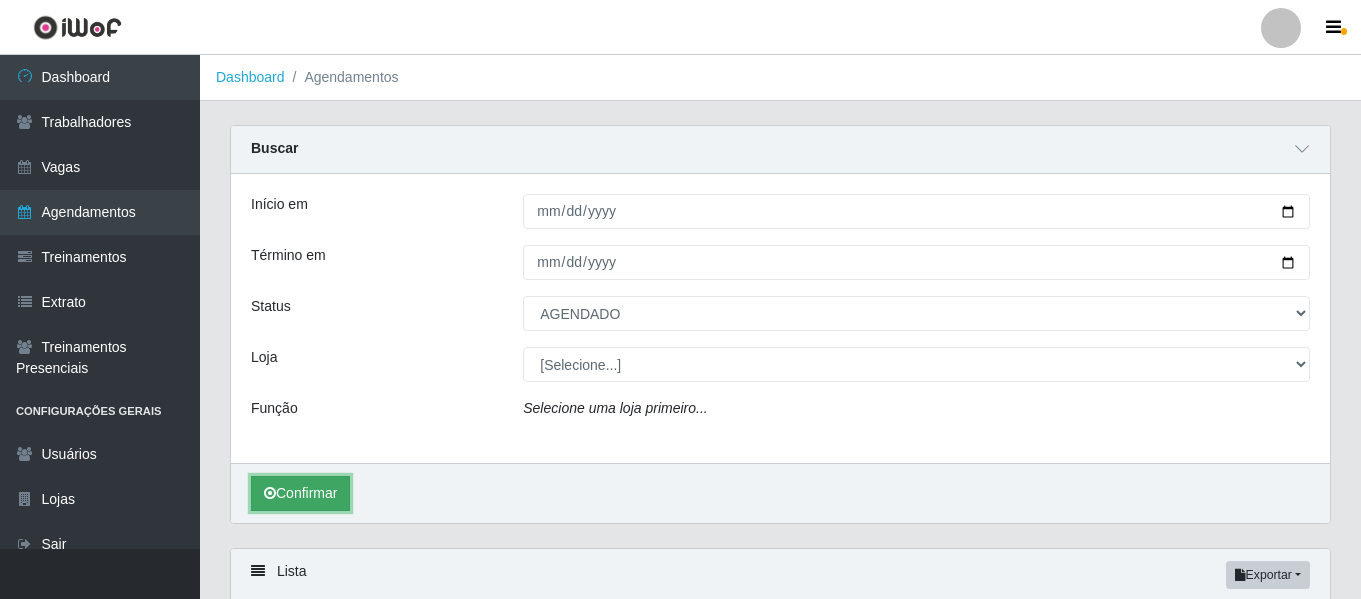 click on "Confirmar" at bounding box center (300, 493) 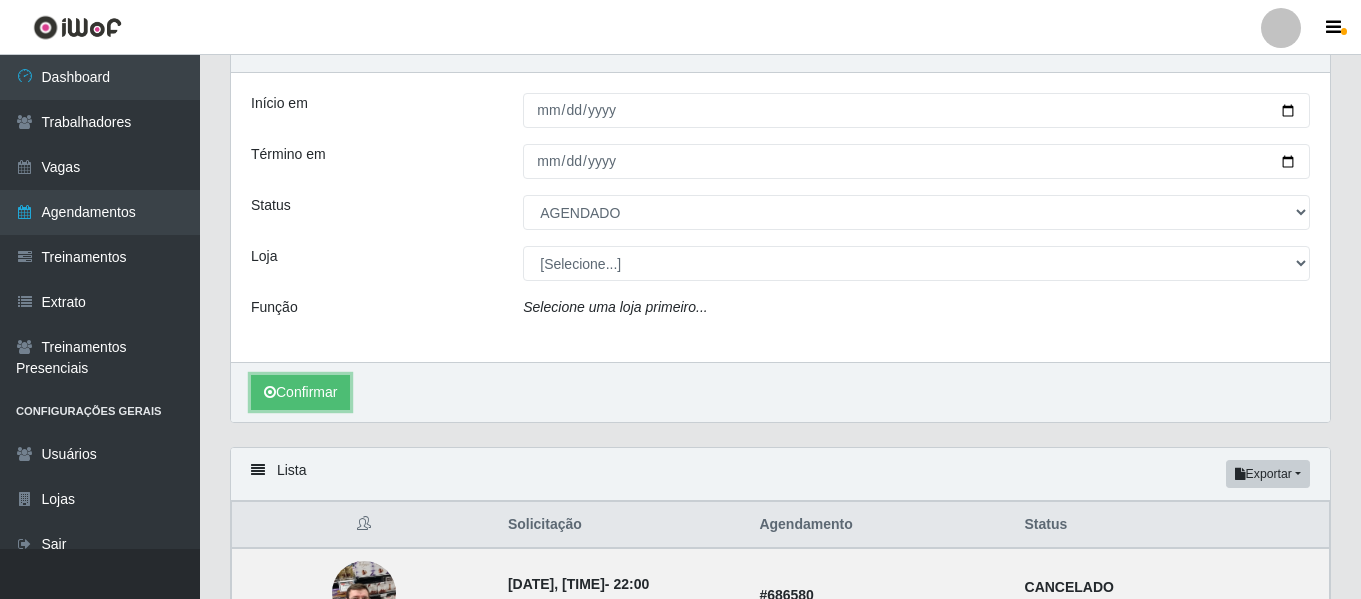 scroll, scrollTop: 106, scrollLeft: 0, axis: vertical 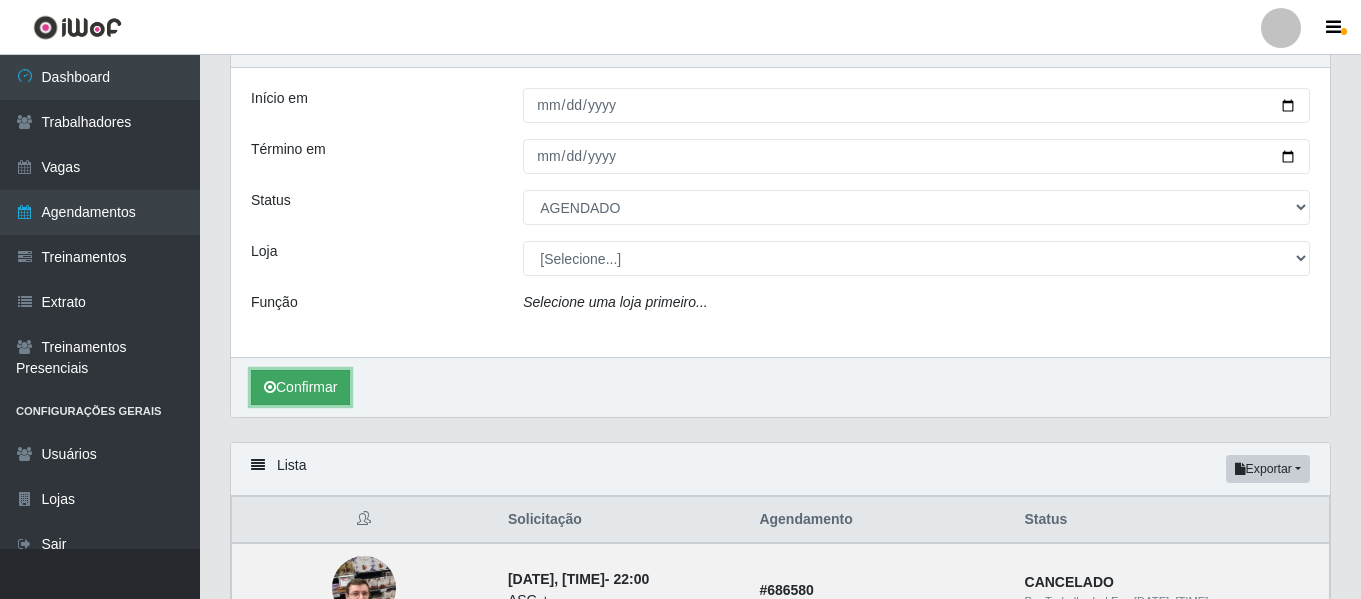 click on "Confirmar" at bounding box center (300, 387) 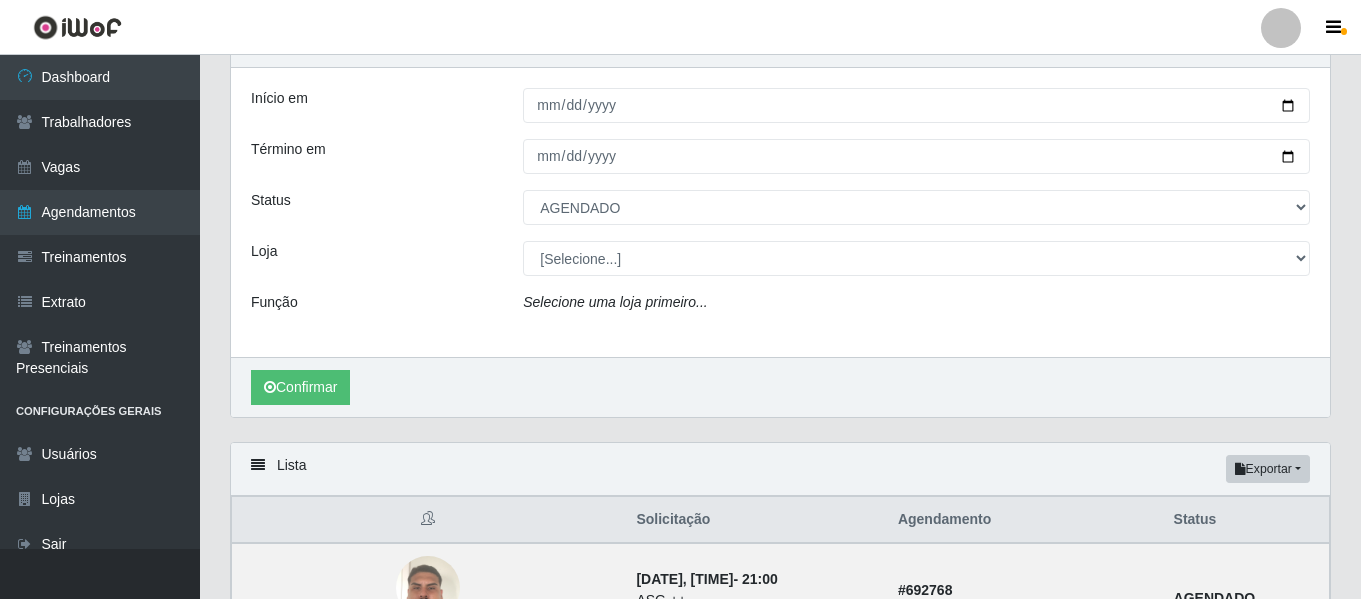 click on "Carregando...  Buscar Início em [DATE] Término em [DATE] Status [Selecione...] AGENDADO AGUARDANDO LIBERAR EM ANDAMENTO EM REVISÃO FINALIZADO CANCELADO FALTA Loja [Selecione...] Sapore D'italia Função Selecione uma loja primeiro...  Confirmar   Lista  Exportar PDF Excel Solicitação Agendamento Status [FIRST] [LAST] [LAST] [NUMBER] [DATE], [TIME]  -   [TIME] ASG ++ Sapore D'italia # [NUMBER] Agendado em:   [DATE], [TIME] AGENDADO Total de  1  cadastros. ‹ Previous 1 › Next" at bounding box center [780, 379] 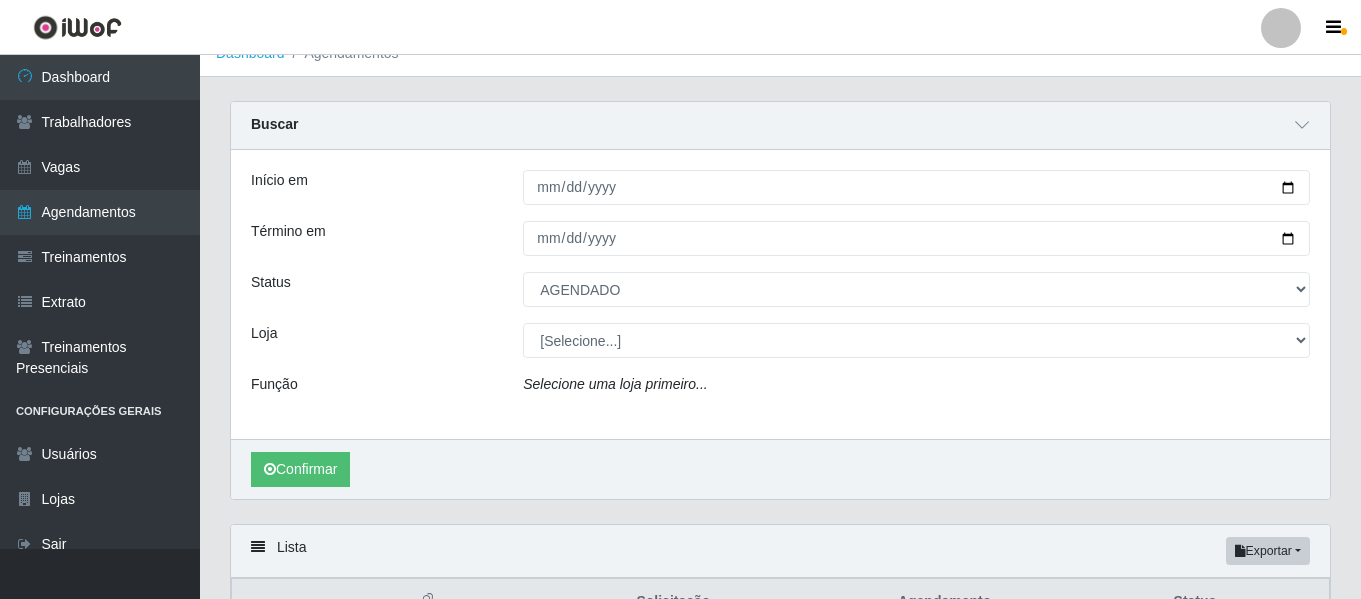 scroll, scrollTop: 0, scrollLeft: 0, axis: both 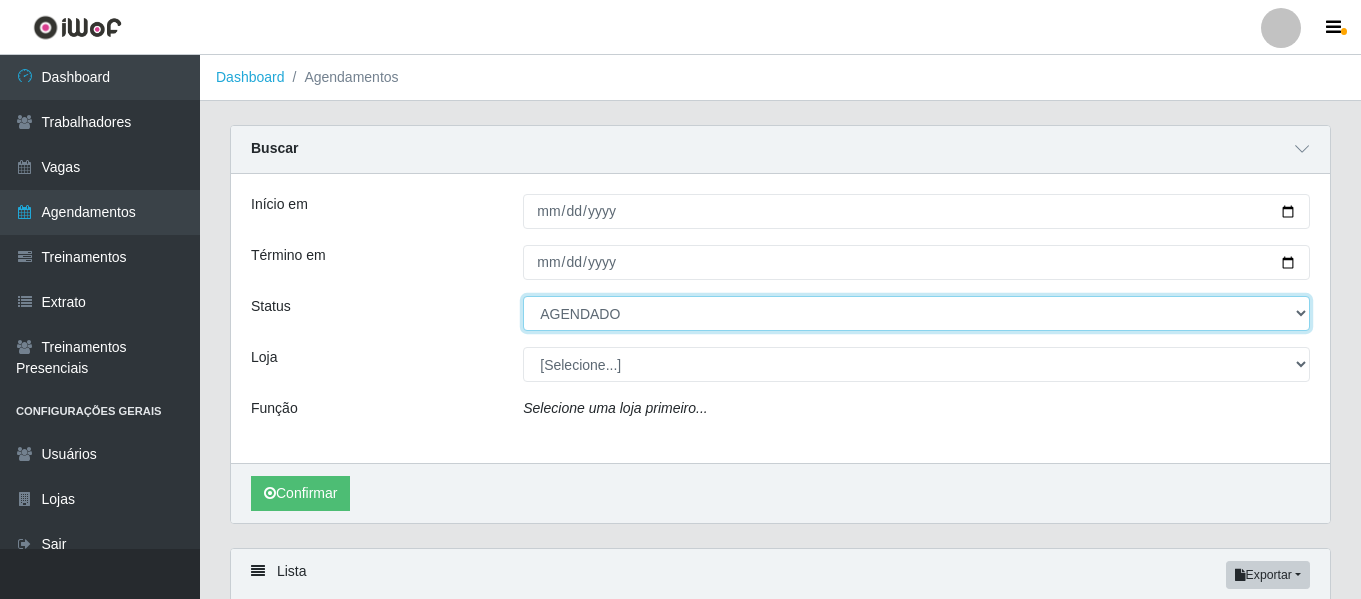 click on "[Selecione...] AGENDADO AGUARDANDO LIBERAR EM ANDAMENTO EM REVISÃO FINALIZADO CANCELADO FALTA" at bounding box center (916, 313) 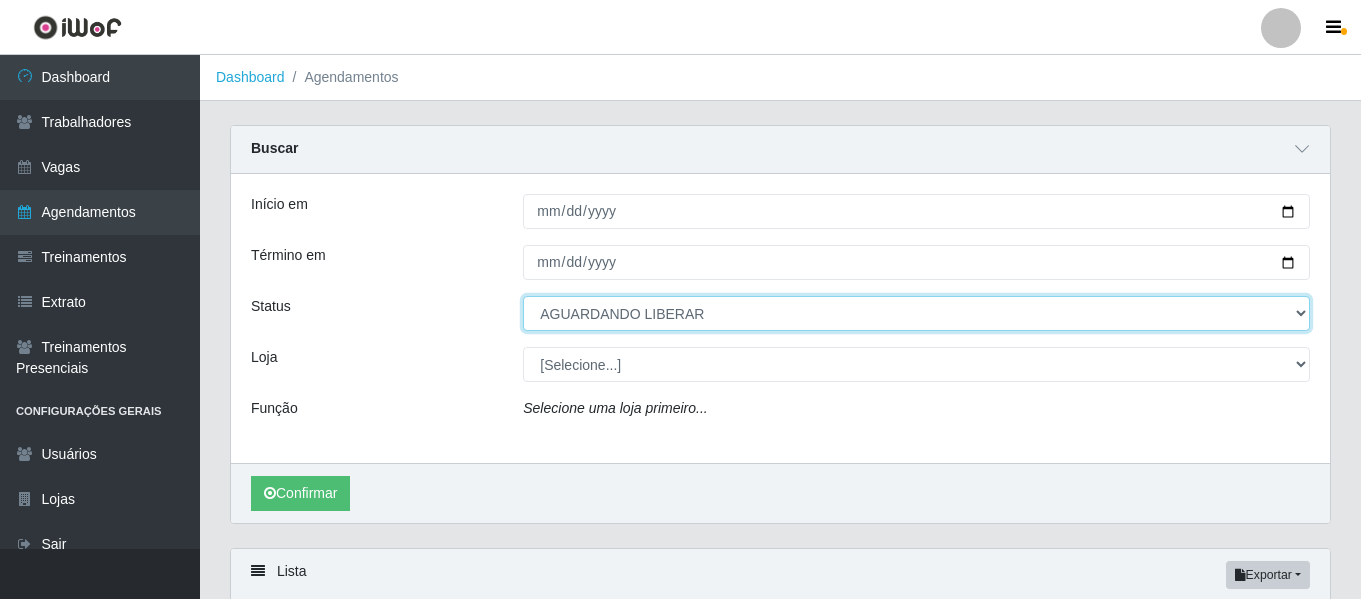 click on "[Selecione...] AGENDADO AGUARDANDO LIBERAR EM ANDAMENTO EM REVISÃO FINALIZADO CANCELADO FALTA" at bounding box center (916, 313) 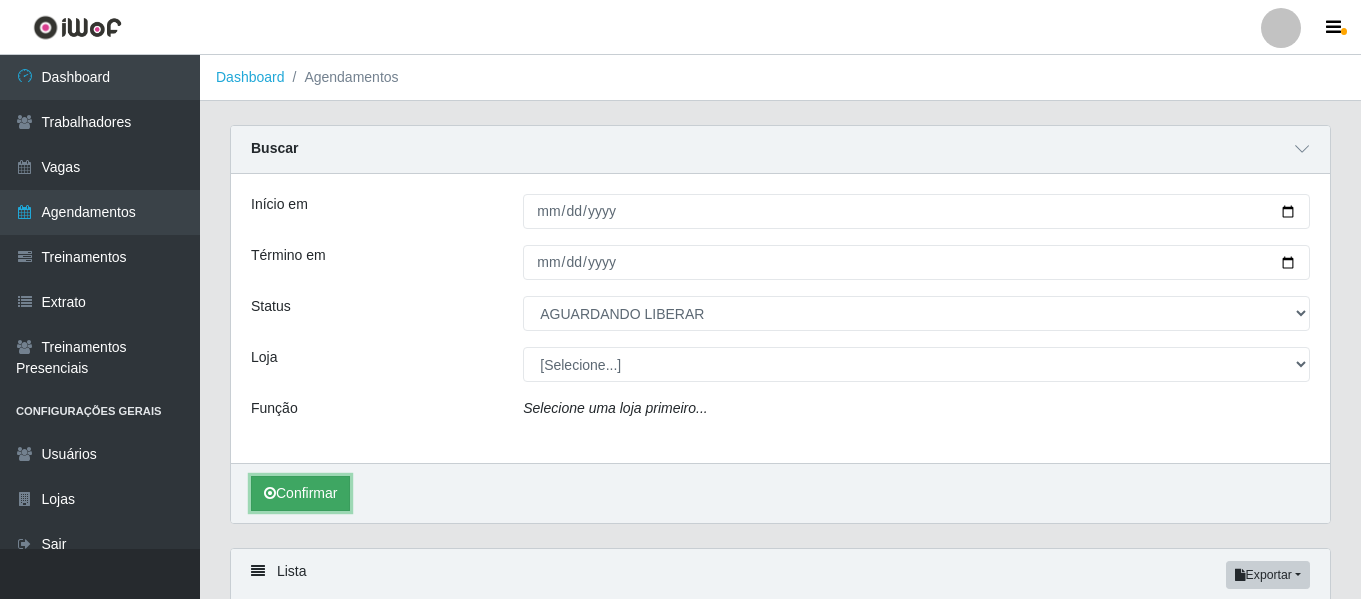 click on "Confirmar" at bounding box center (300, 493) 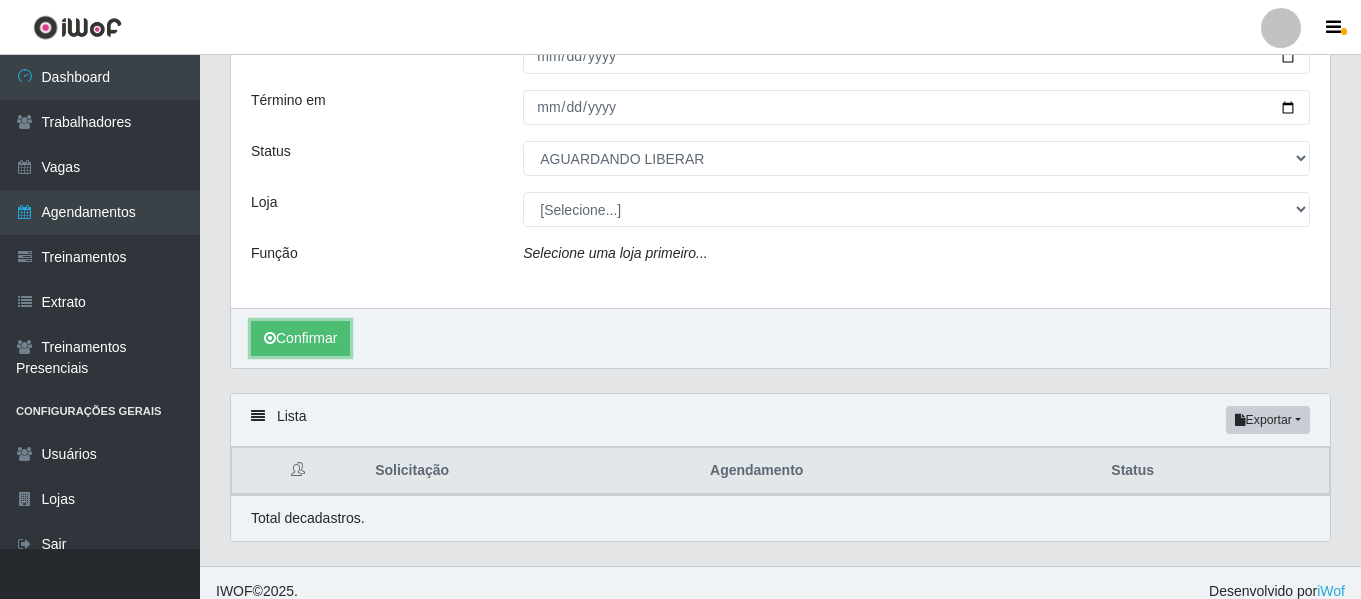 scroll, scrollTop: 173, scrollLeft: 0, axis: vertical 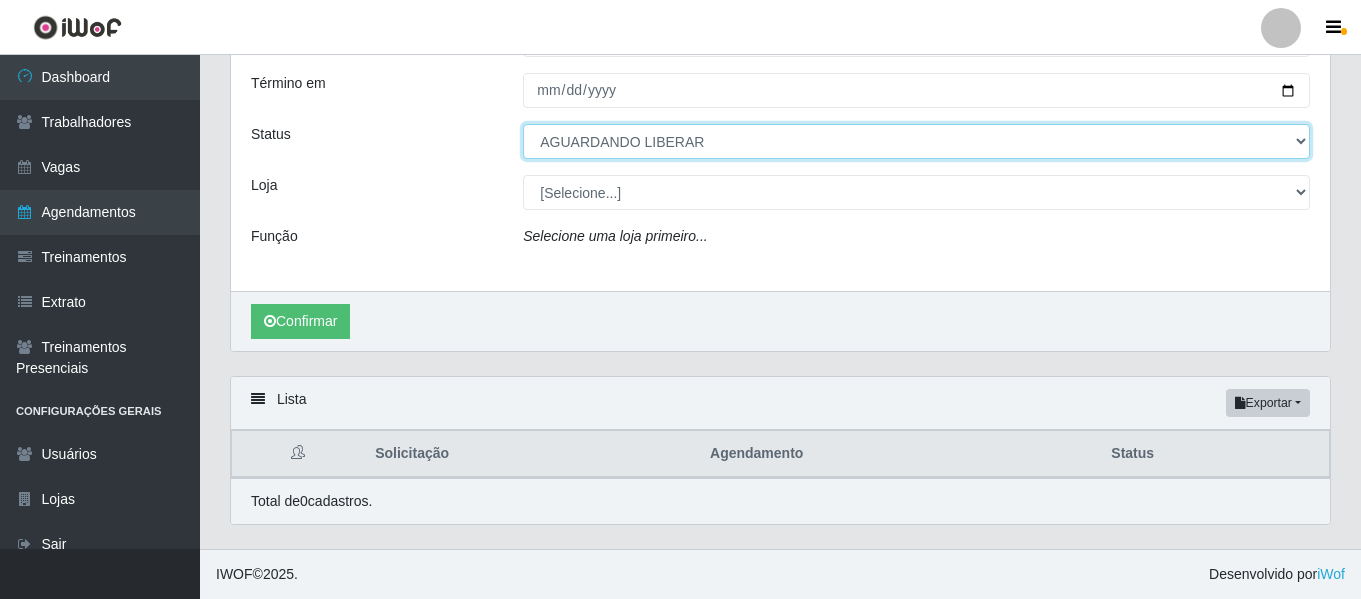 click on "[Selecione...] AGENDADO AGUARDANDO LIBERAR EM ANDAMENTO EM REVISÃO FINALIZADO CANCELADO FALTA" at bounding box center [916, 141] 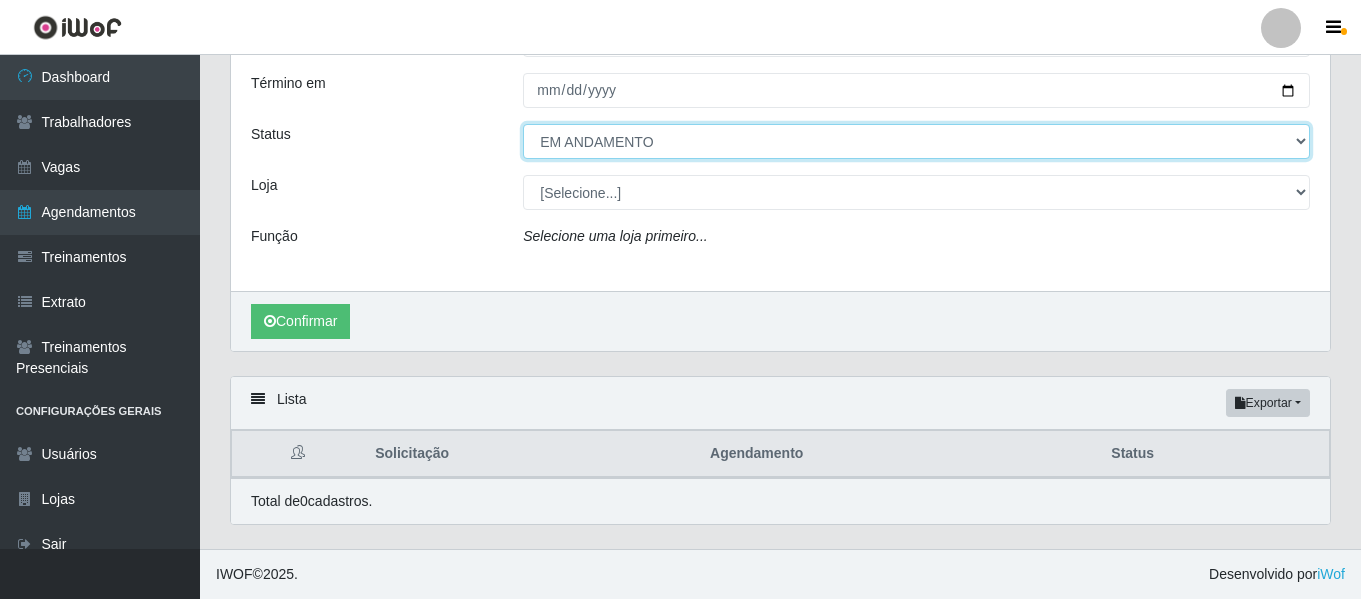 click on "[Selecione...] AGENDADO AGUARDANDO LIBERAR EM ANDAMENTO EM REVISÃO FINALIZADO CANCELADO FALTA" at bounding box center (916, 141) 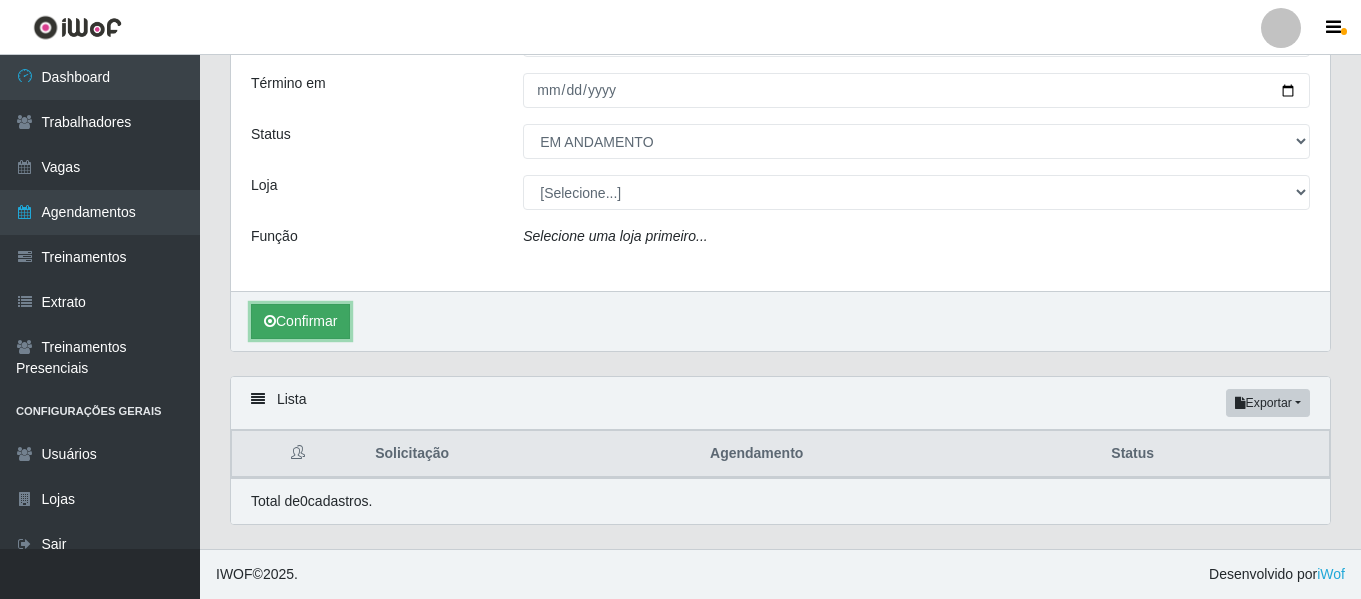 click on "Confirmar" at bounding box center (300, 321) 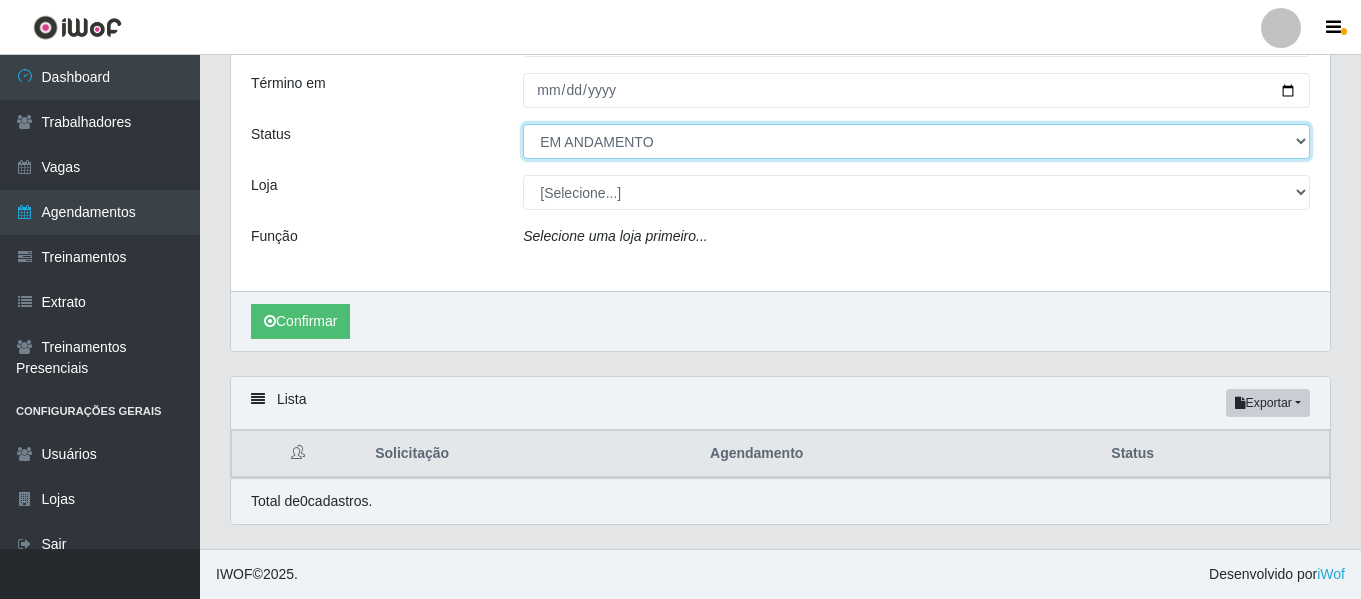 click on "[Selecione...] AGENDADO AGUARDANDO LIBERAR EM ANDAMENTO EM REVISÃO FINALIZADO CANCELADO FALTA" at bounding box center [916, 141] 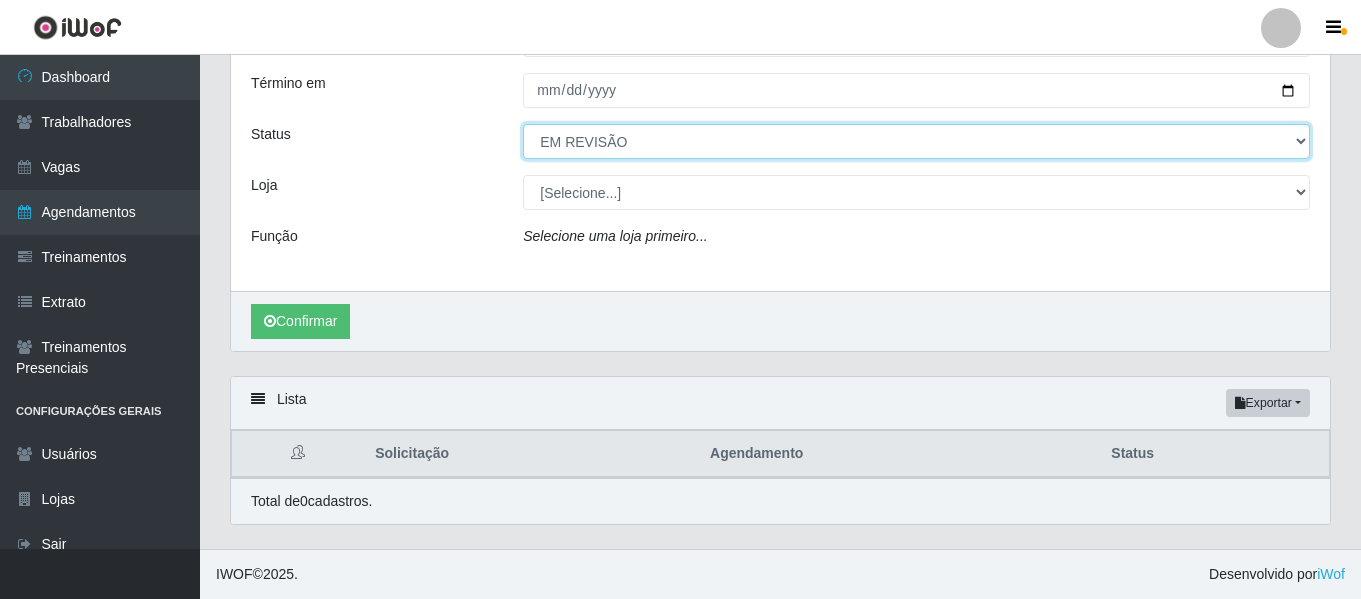 click on "[Selecione...] AGENDADO AGUARDANDO LIBERAR EM ANDAMENTO EM REVISÃO FINALIZADO CANCELADO FALTA" at bounding box center (916, 141) 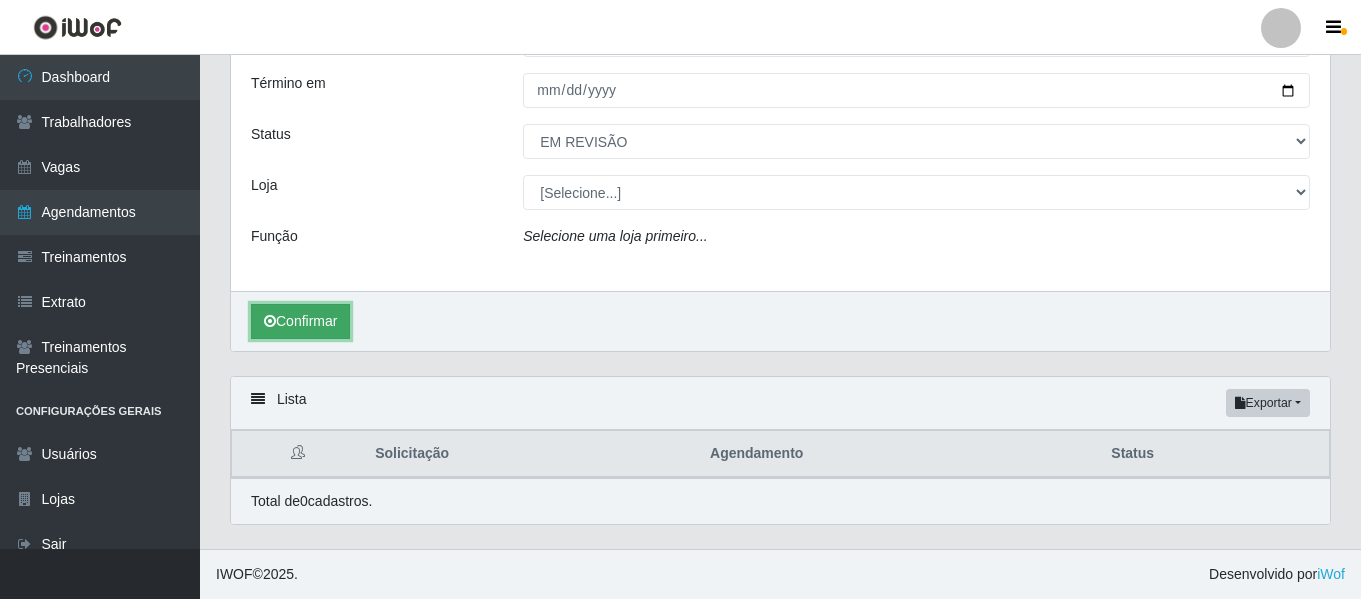 click on "Confirmar" at bounding box center (300, 321) 